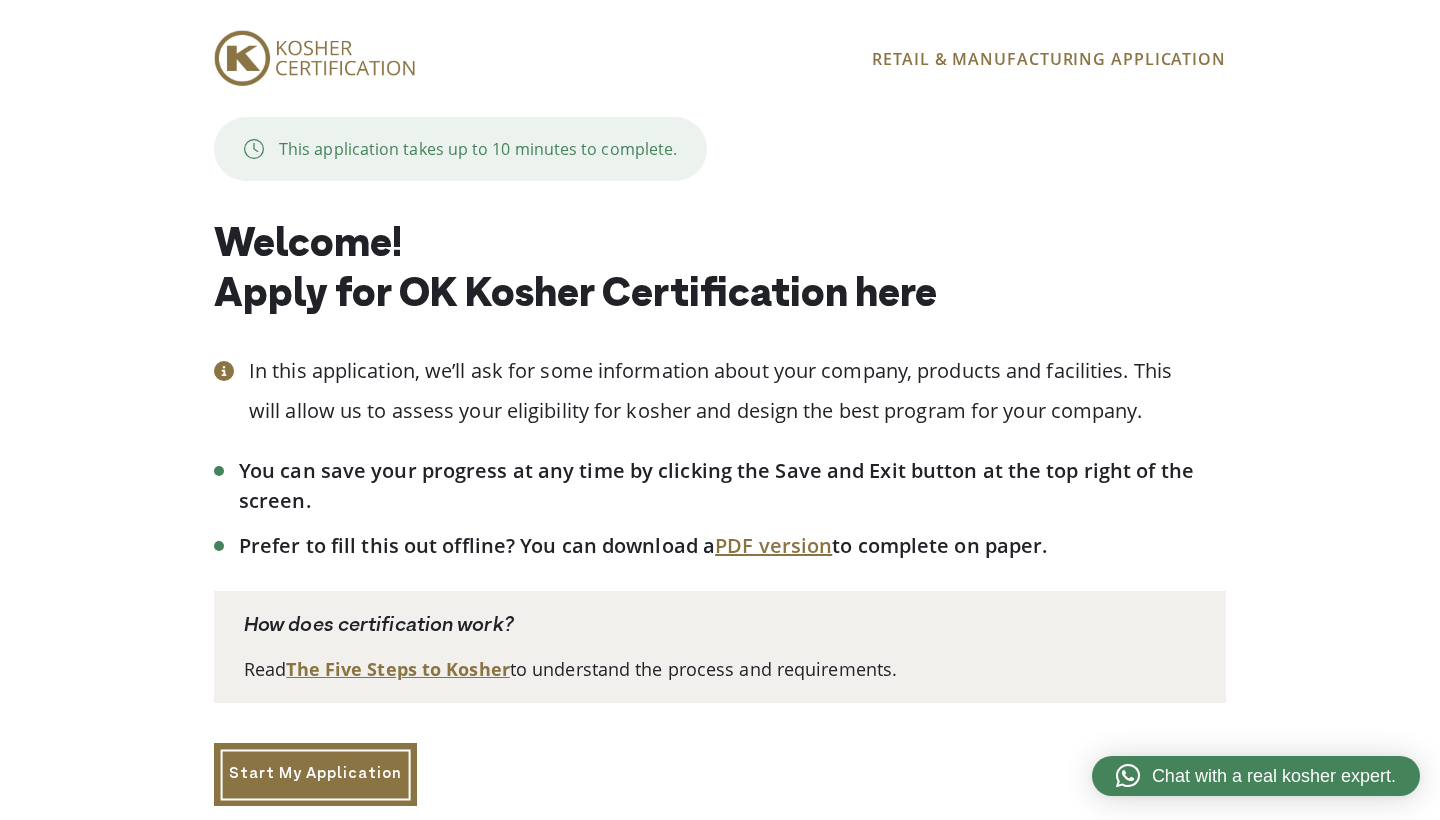 scroll, scrollTop: 0, scrollLeft: 0, axis: both 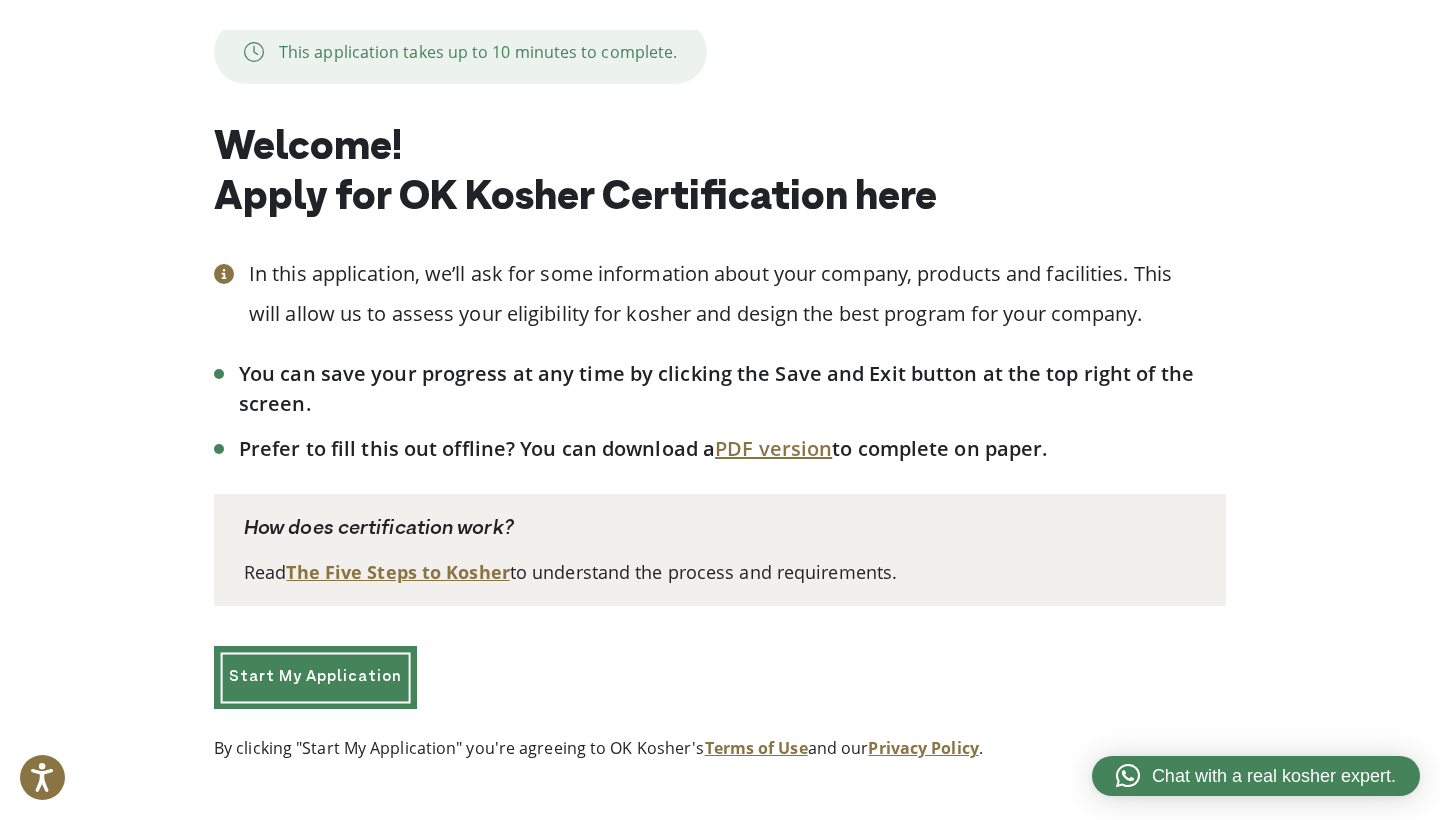 click on "Start My Application" at bounding box center (315, 677) 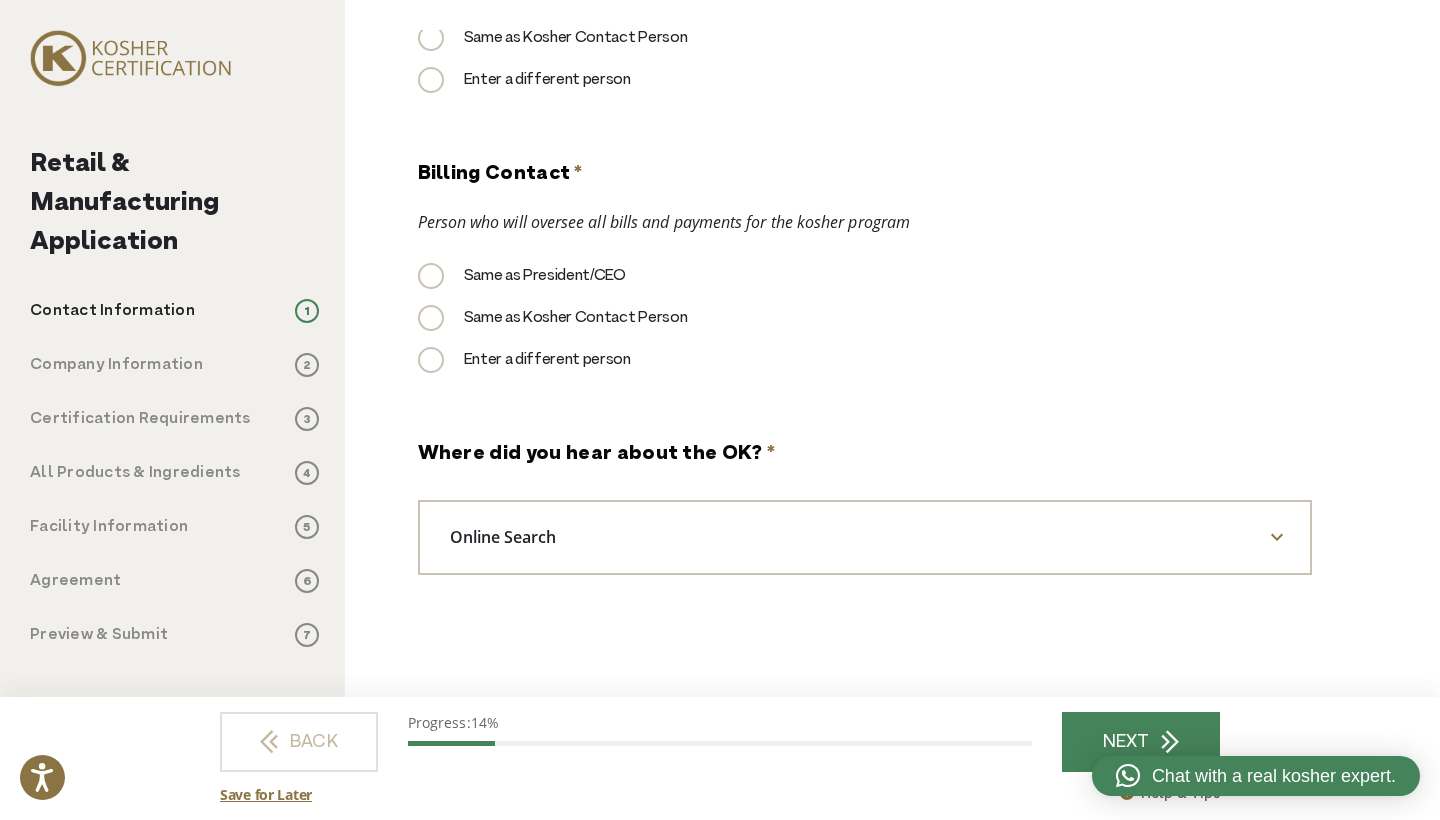scroll, scrollTop: 1759, scrollLeft: 0, axis: vertical 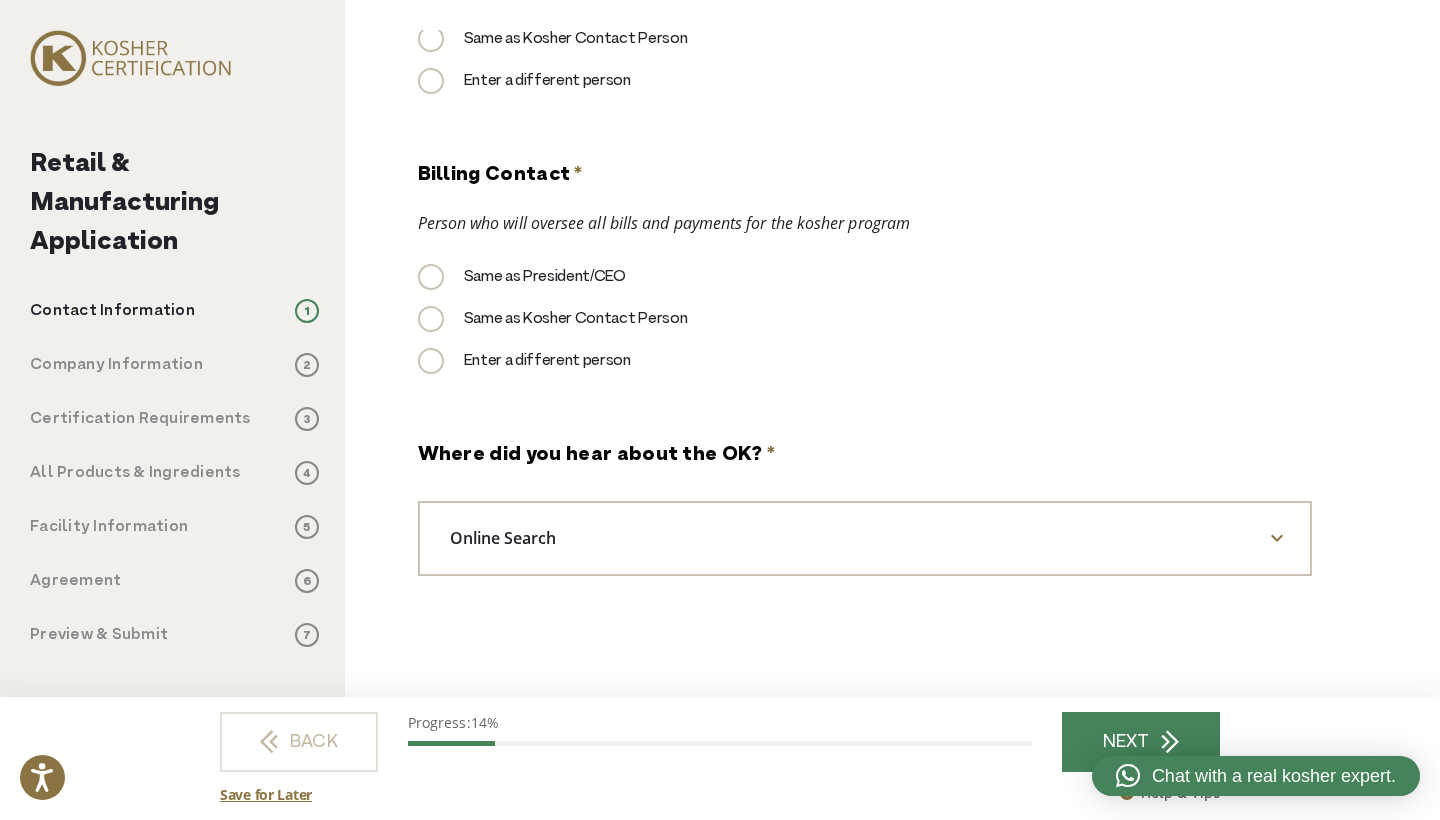 click on "Company Information" at bounding box center [112, 311] 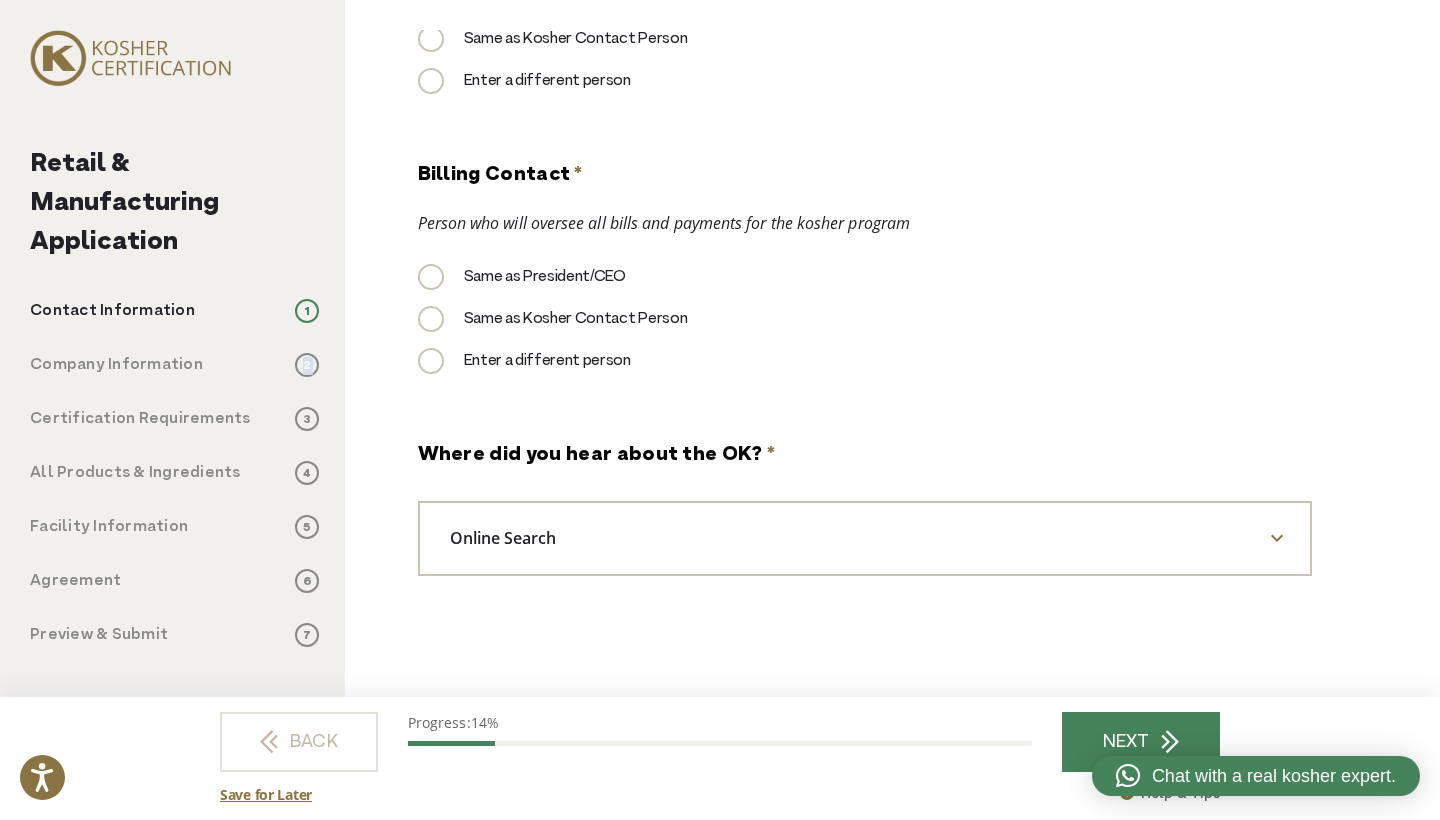 click on "2" at bounding box center (307, 311) 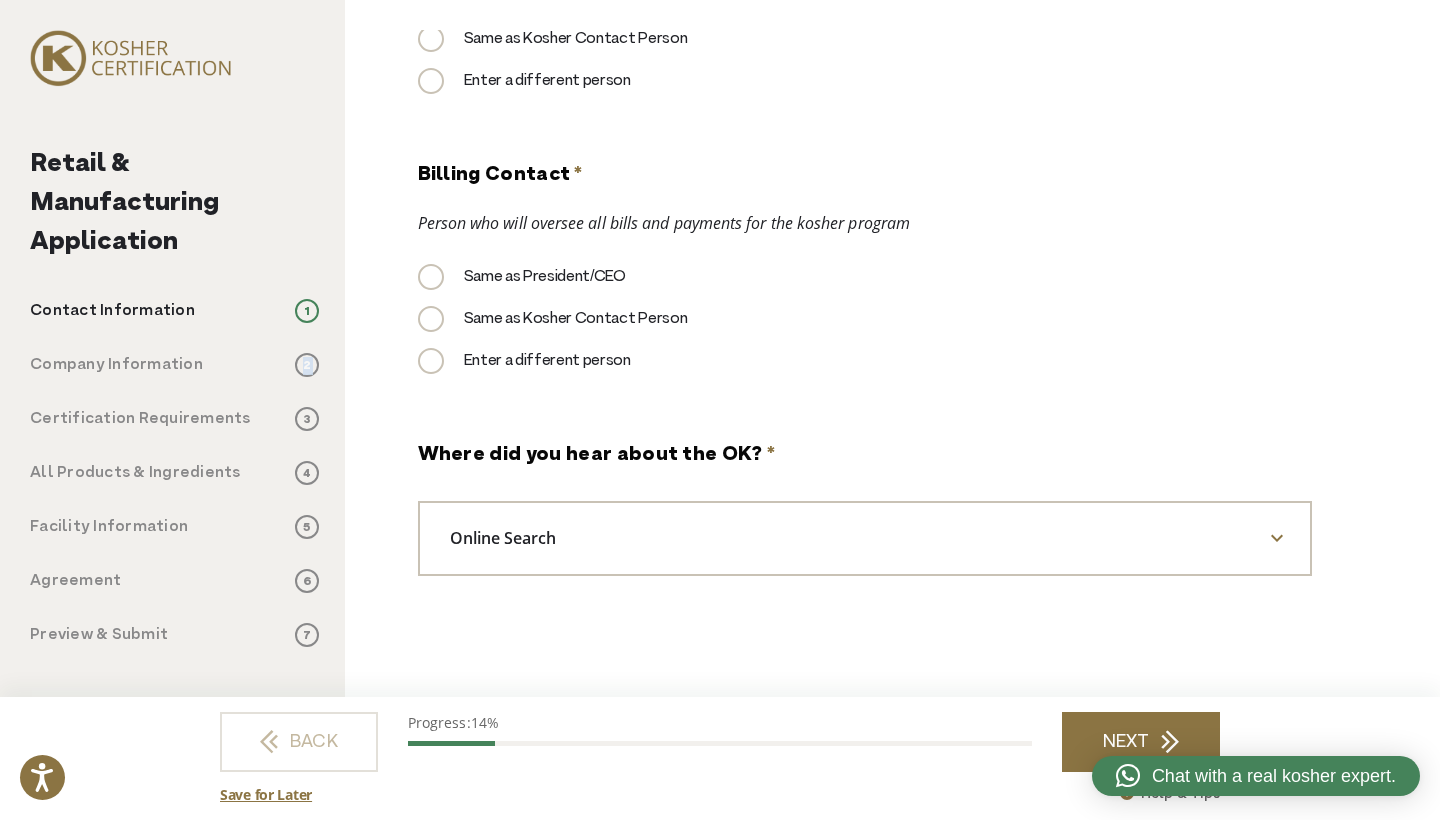click on "NEXT" at bounding box center [1141, 742] 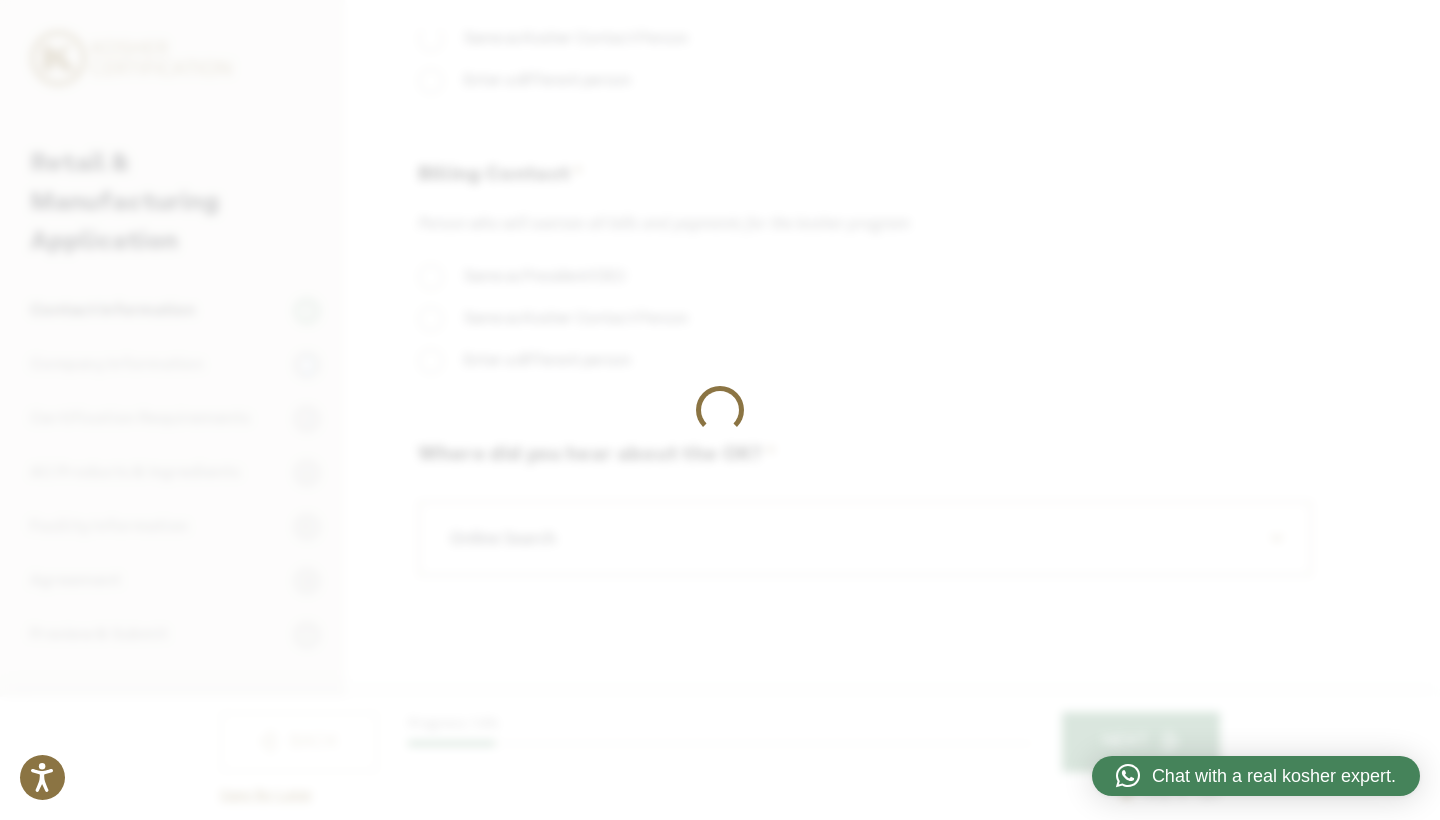 scroll, scrollTop: 0, scrollLeft: 0, axis: both 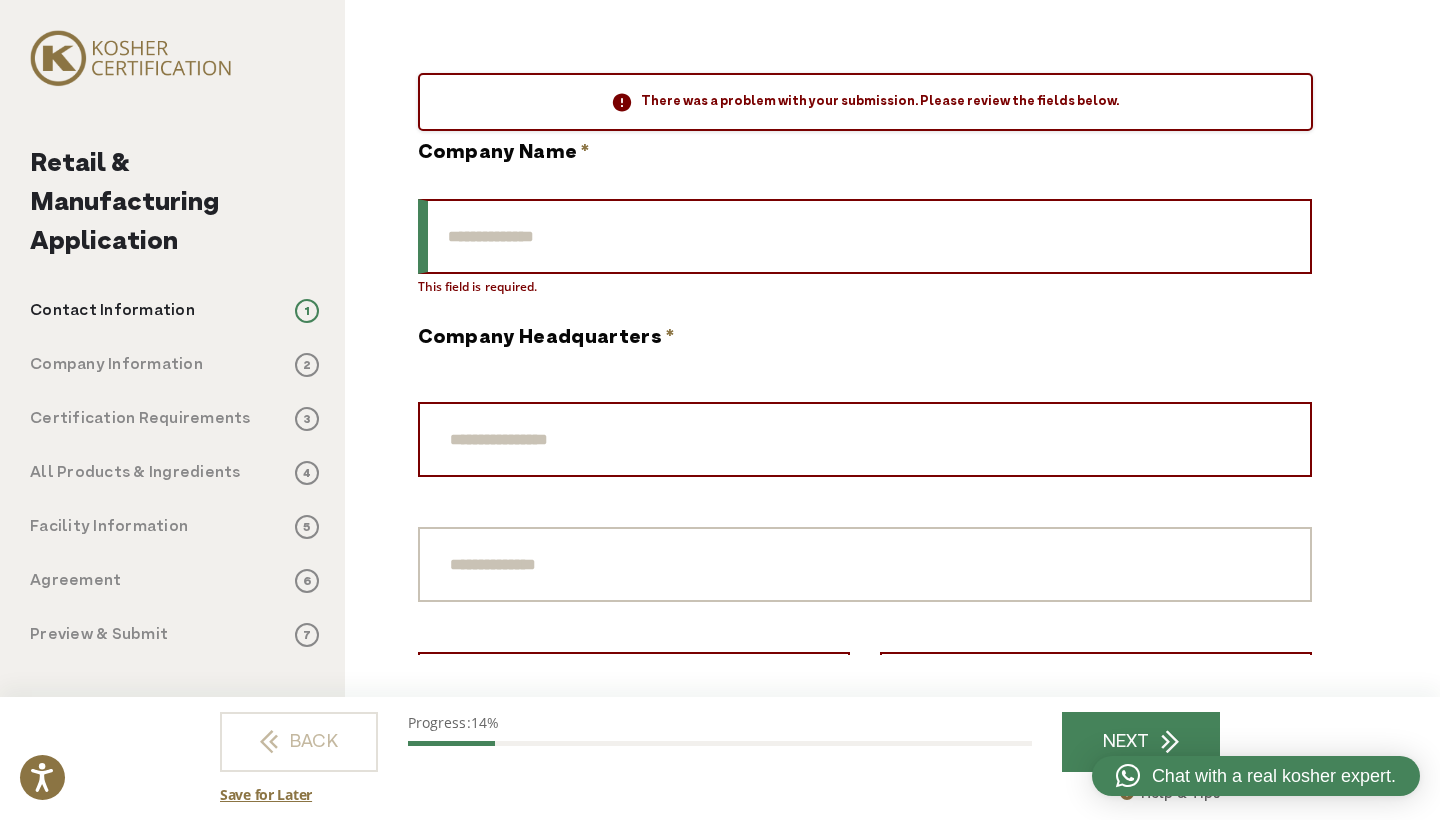 click on "Company Name *" at bounding box center [865, 236] 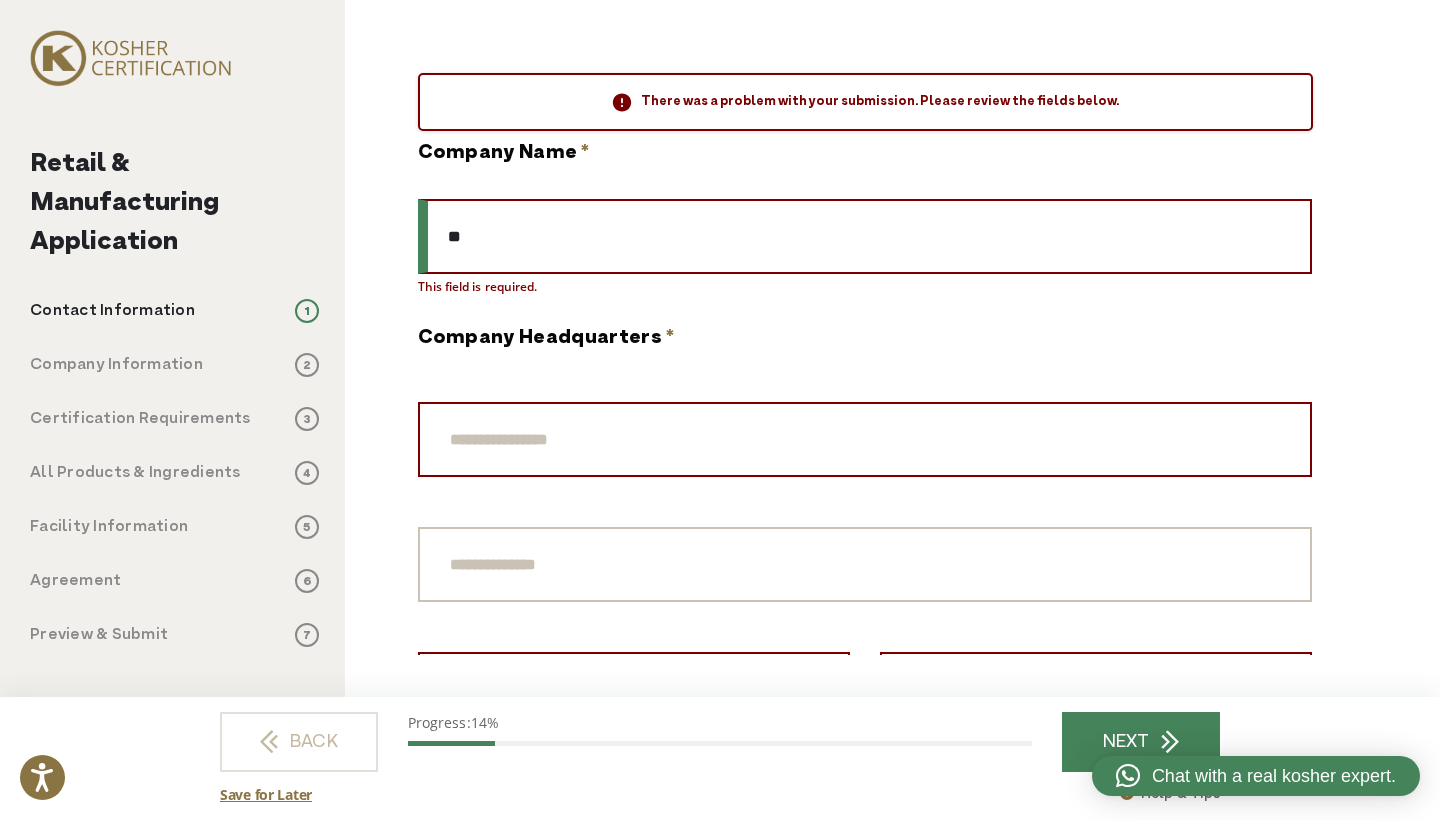 type on "**" 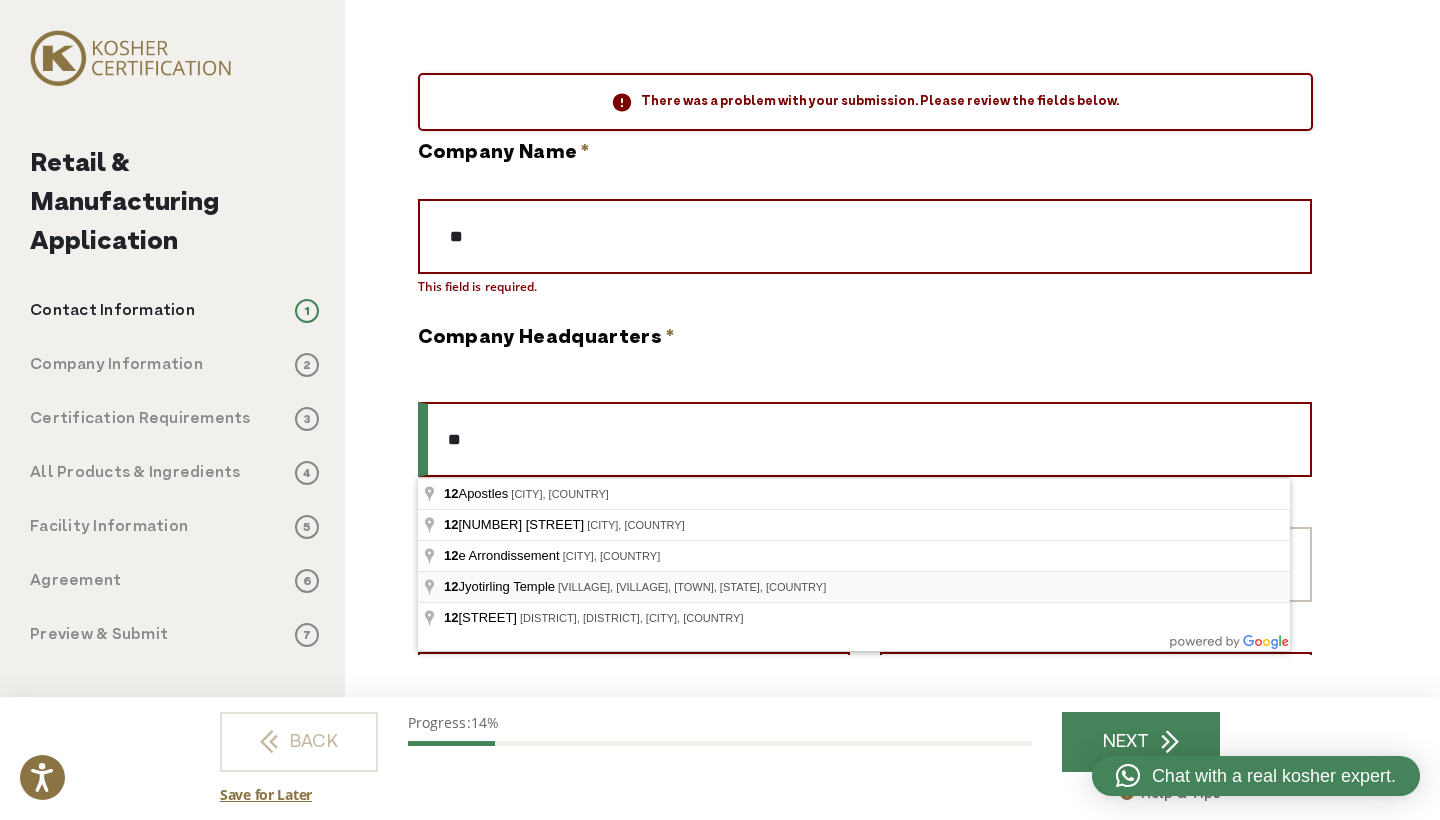 type on "**" 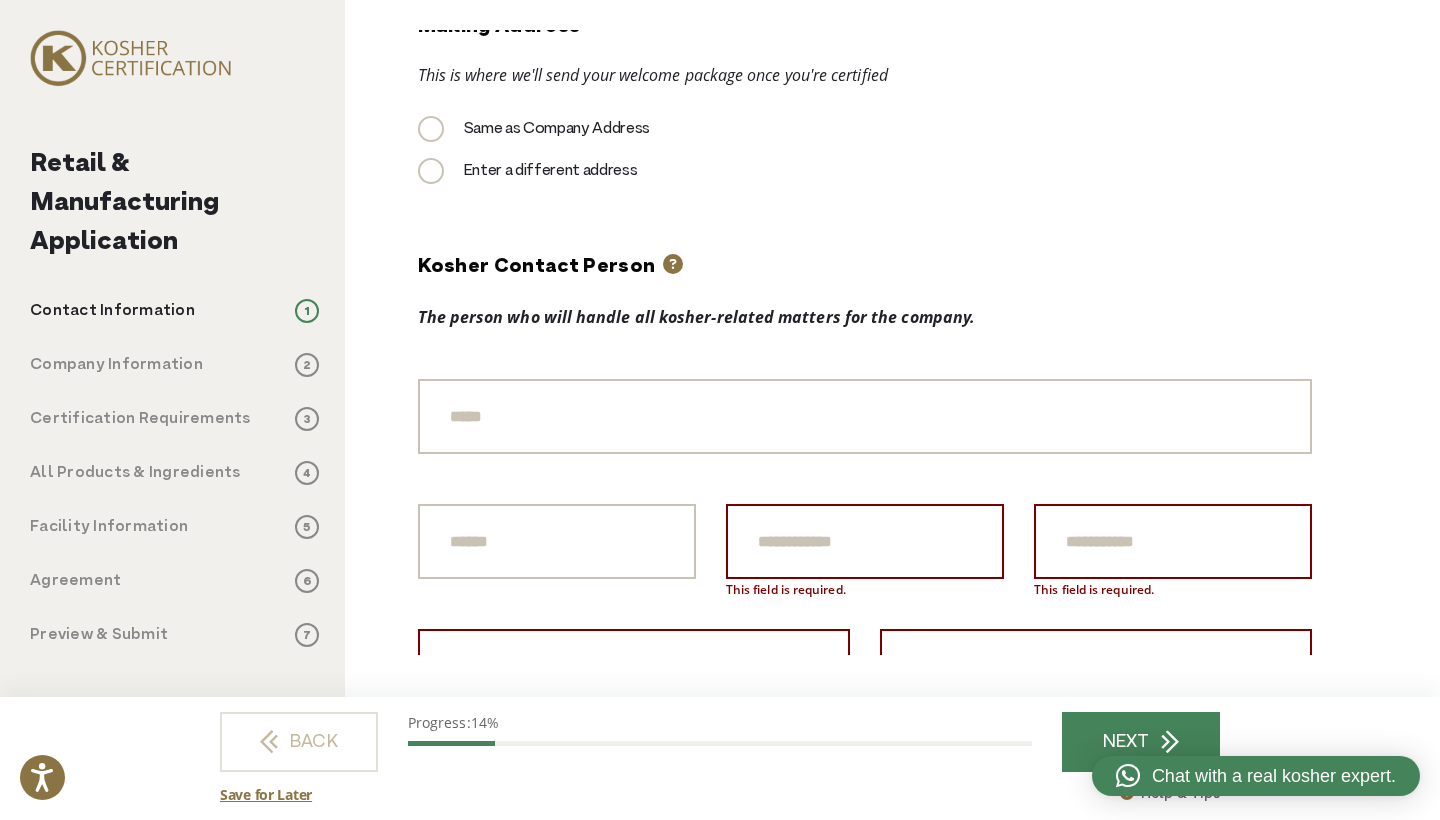 scroll, scrollTop: 1042, scrollLeft: 0, axis: vertical 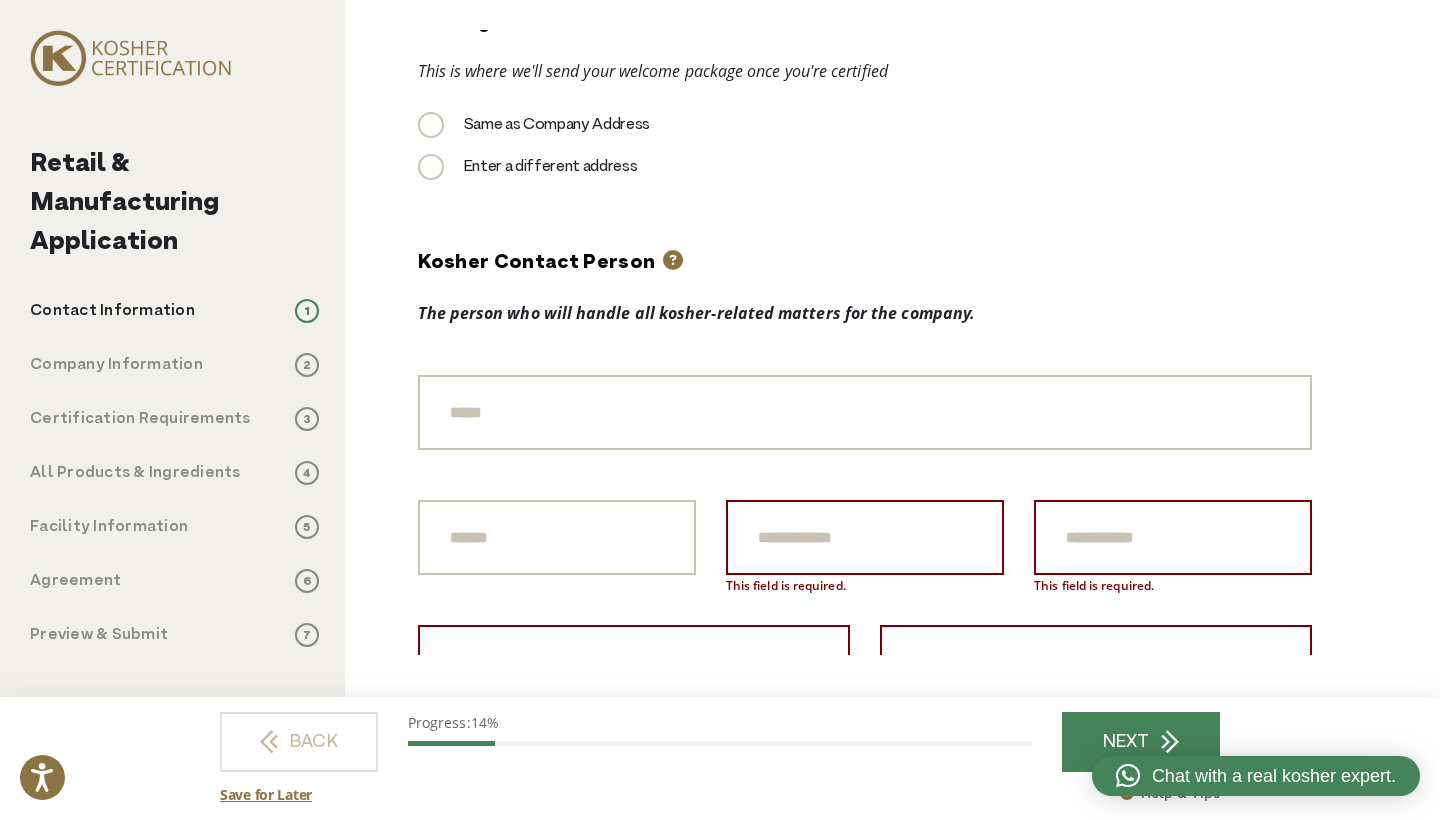 type on "**" 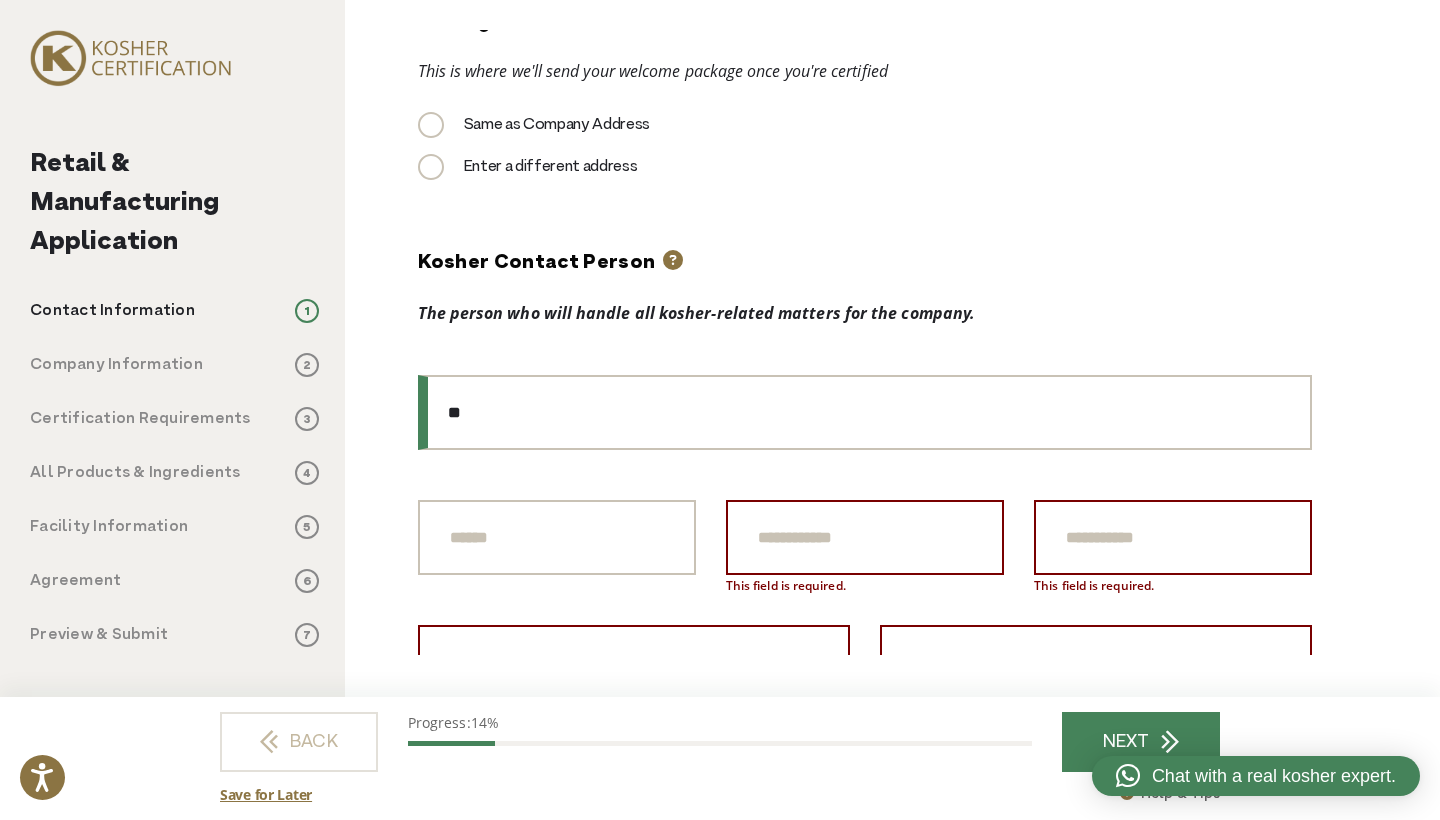type on "**" 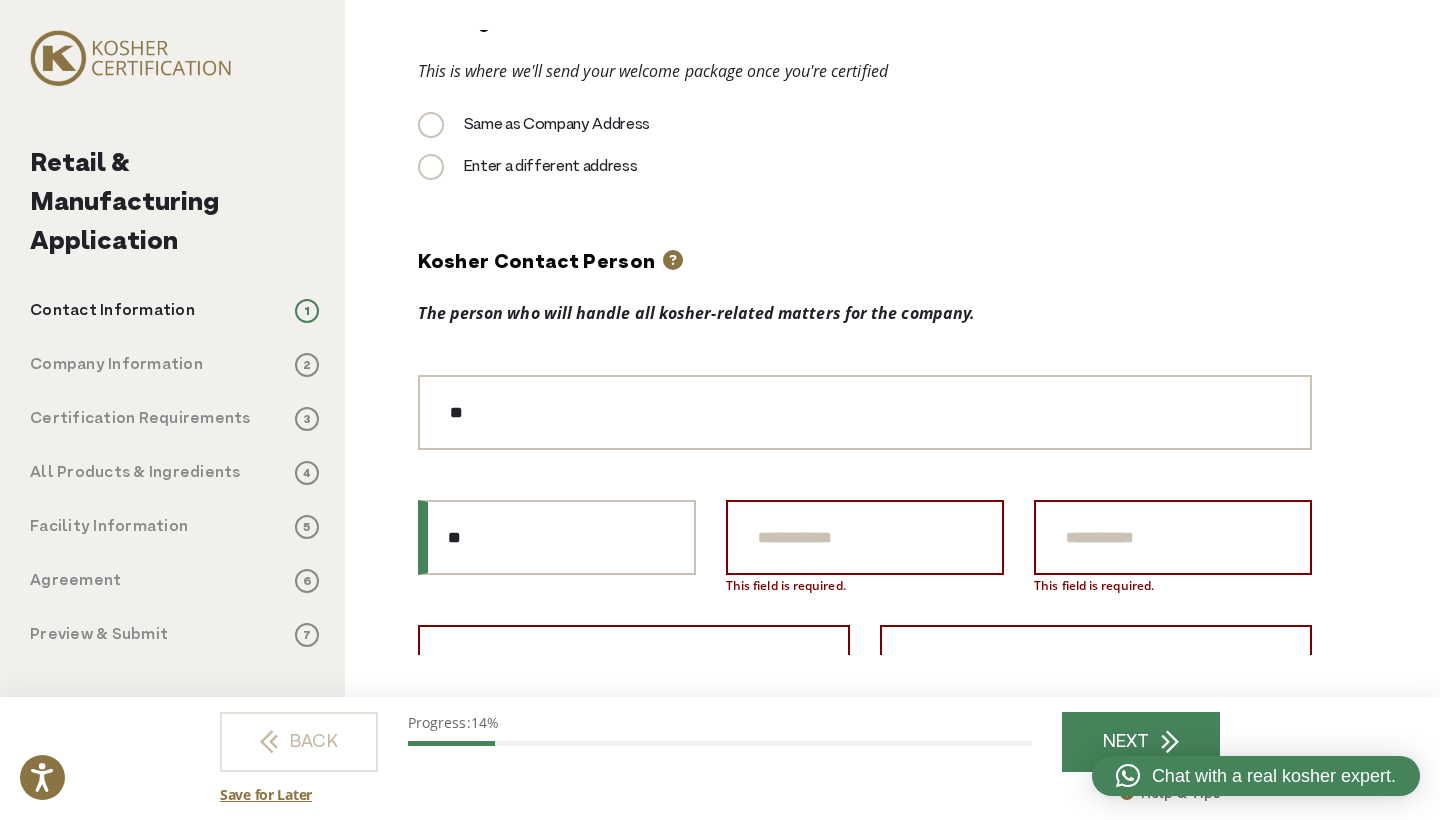 type on "**" 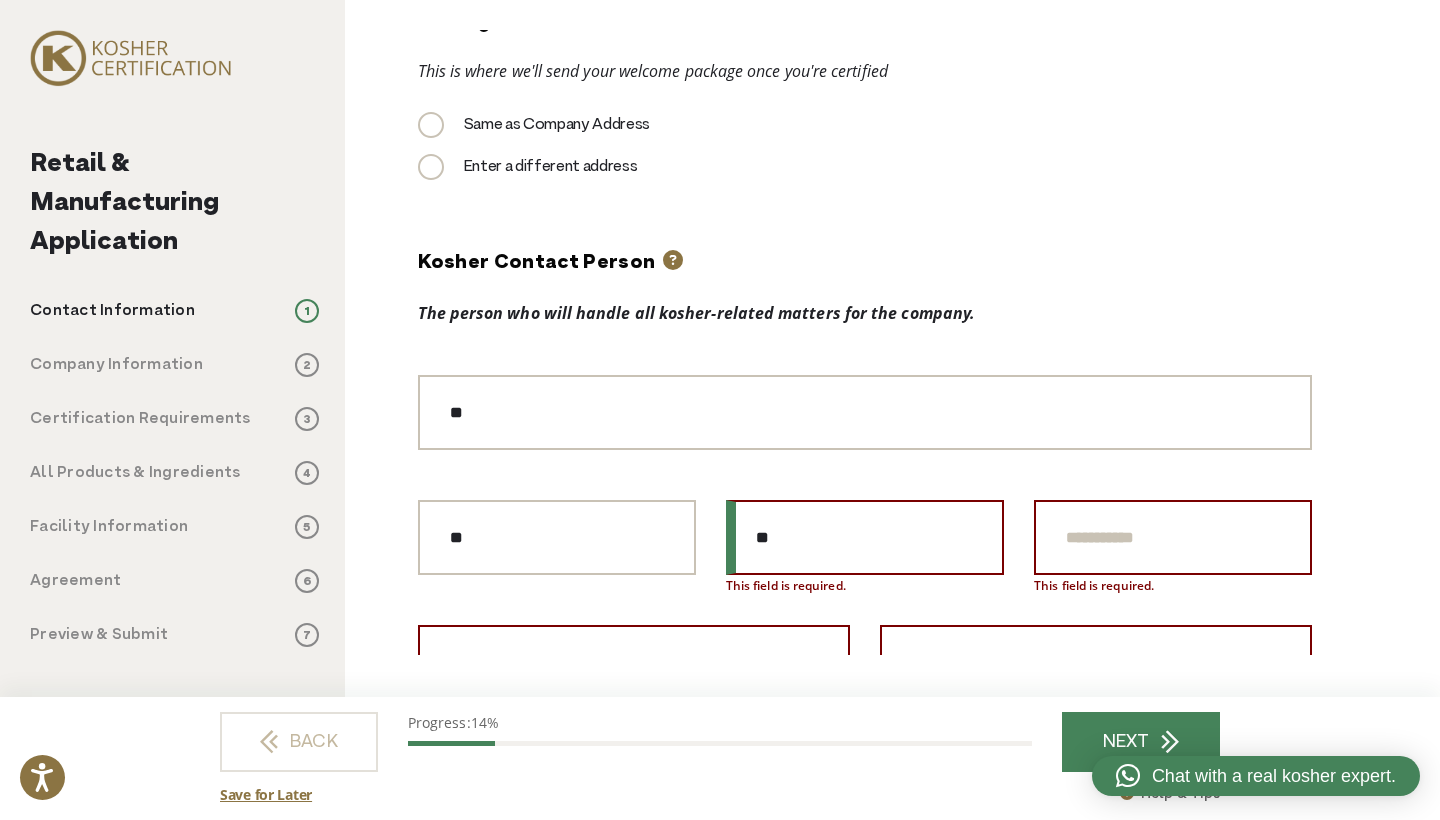 type on "**" 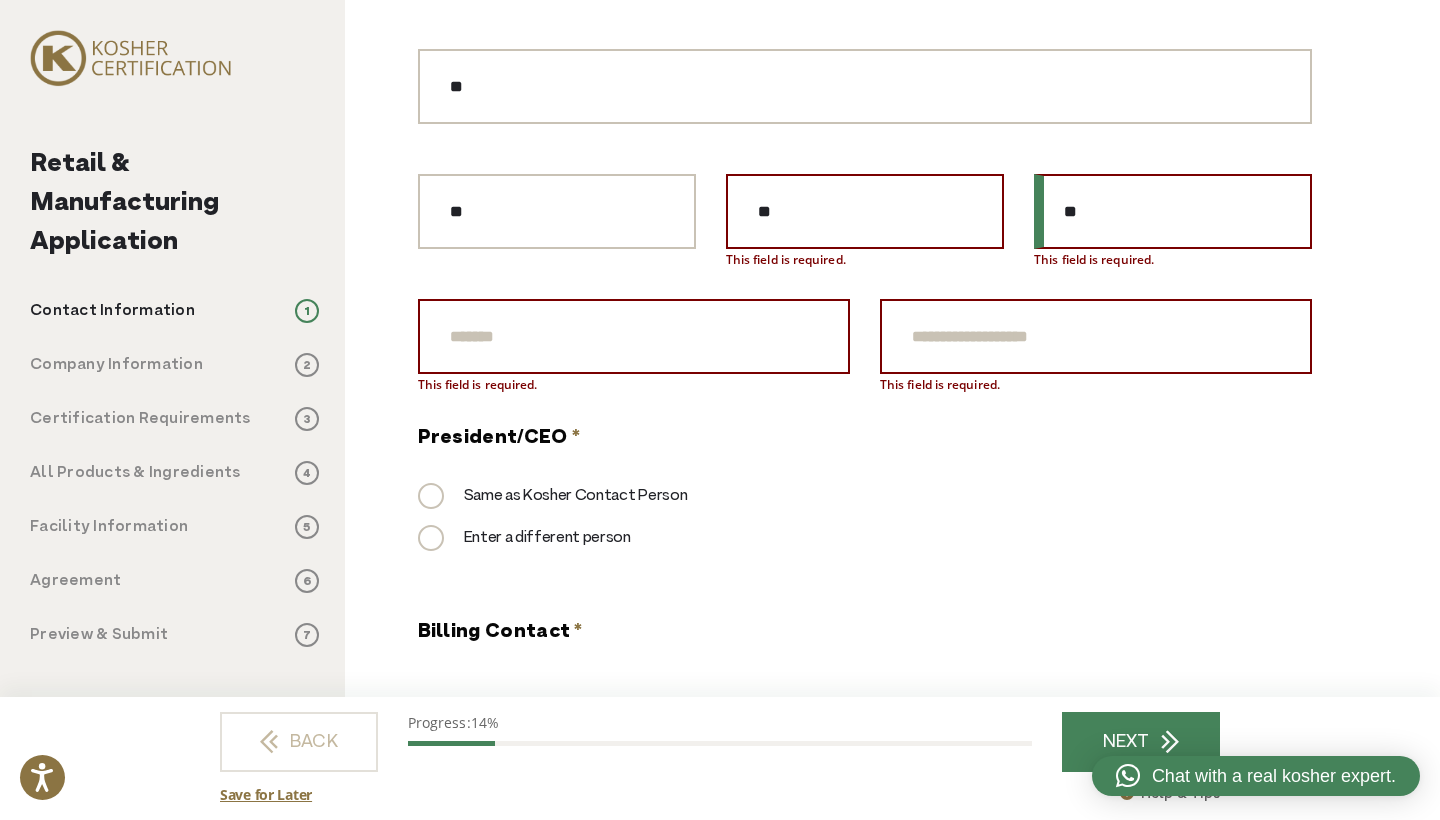 scroll, scrollTop: 1396, scrollLeft: 0, axis: vertical 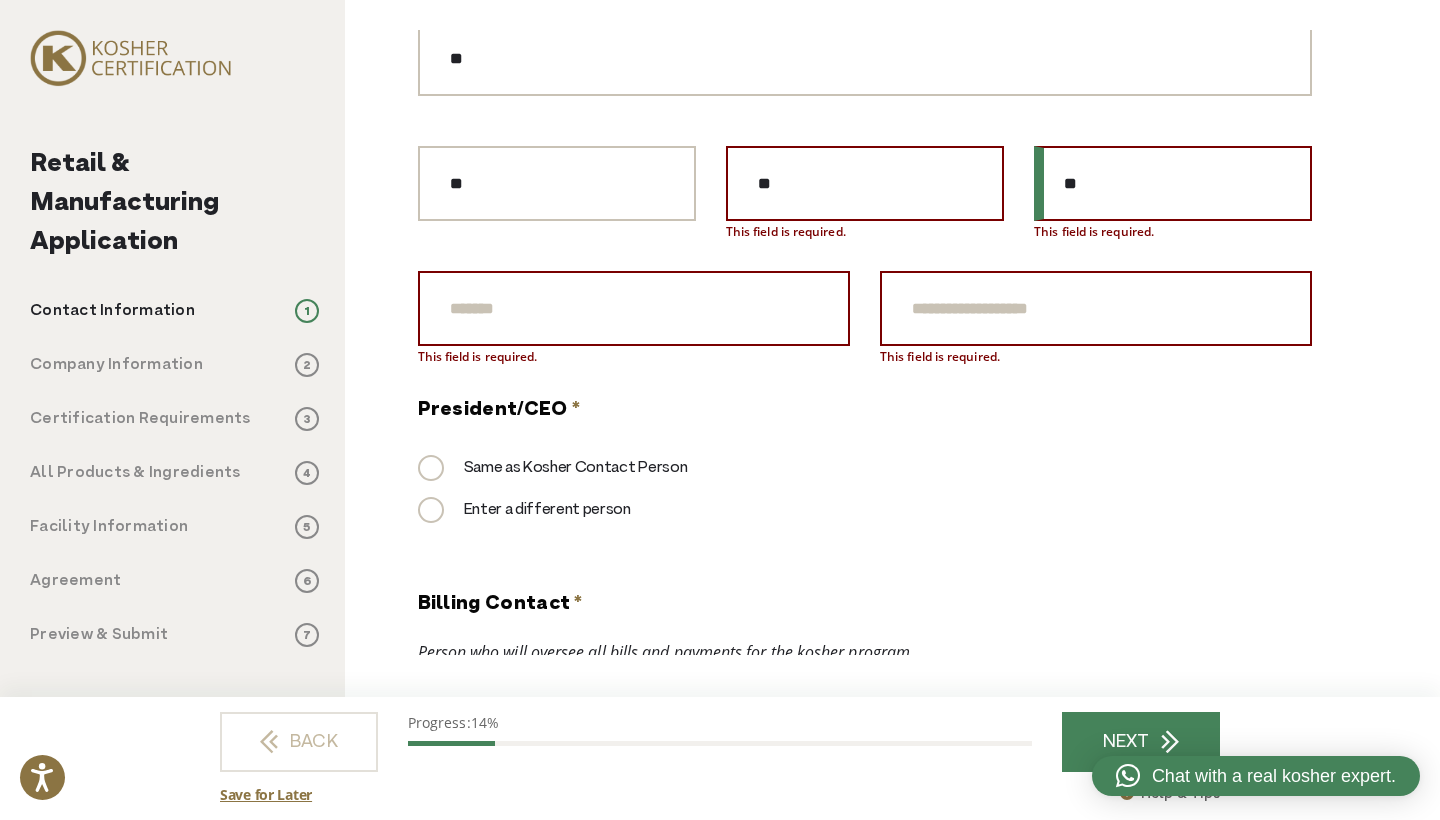 type on "**" 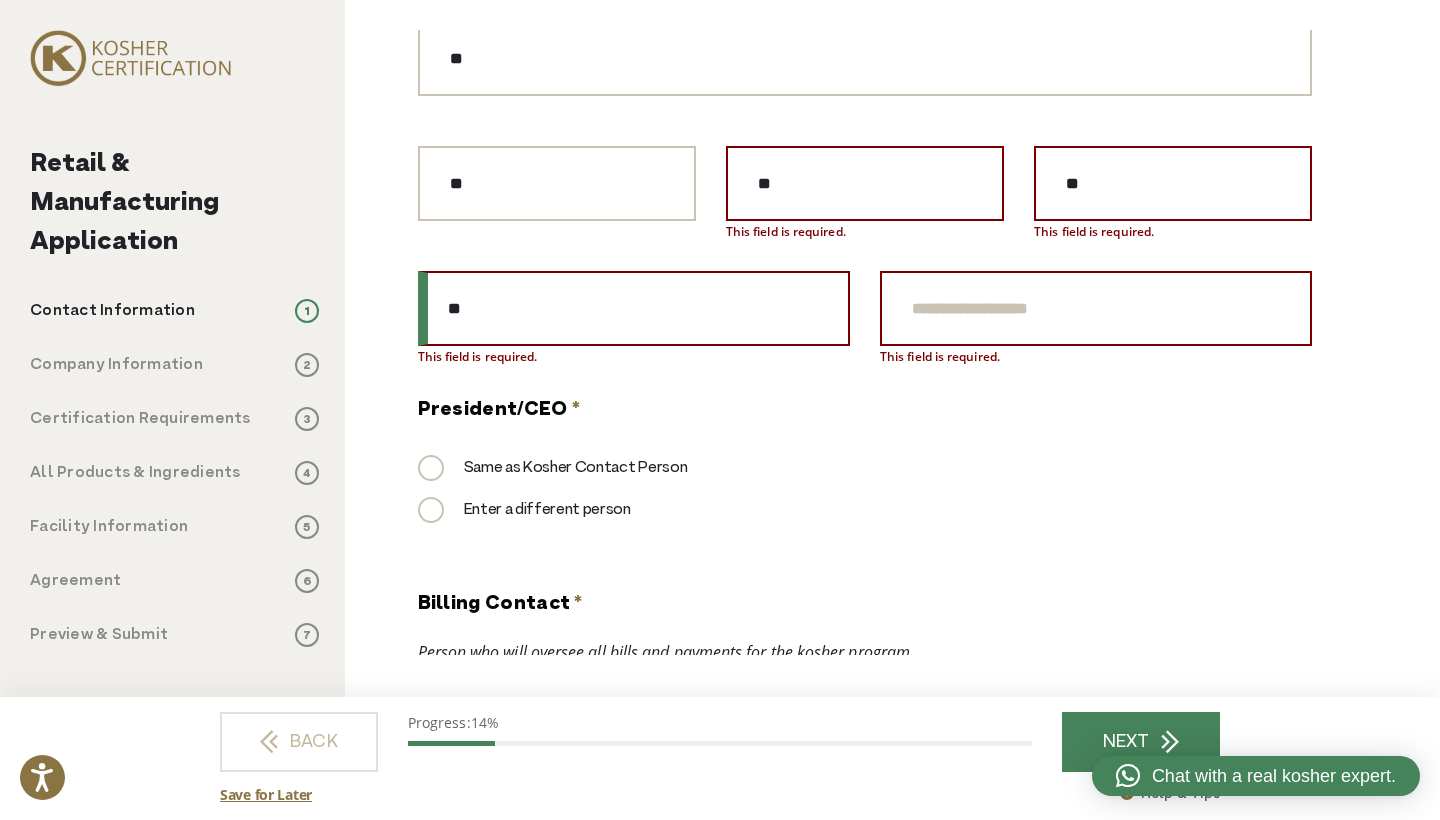 type on "**" 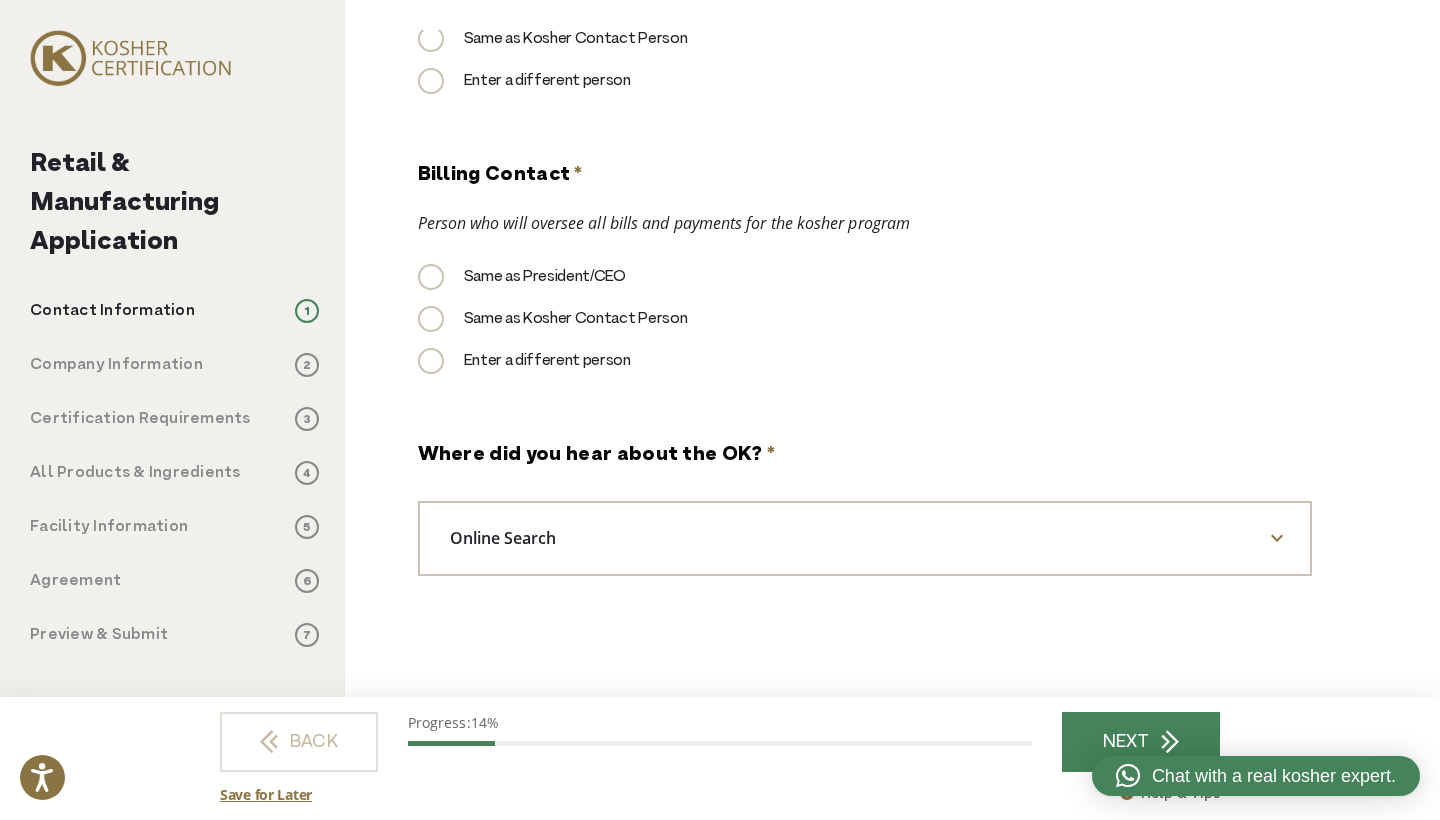 type on "**" 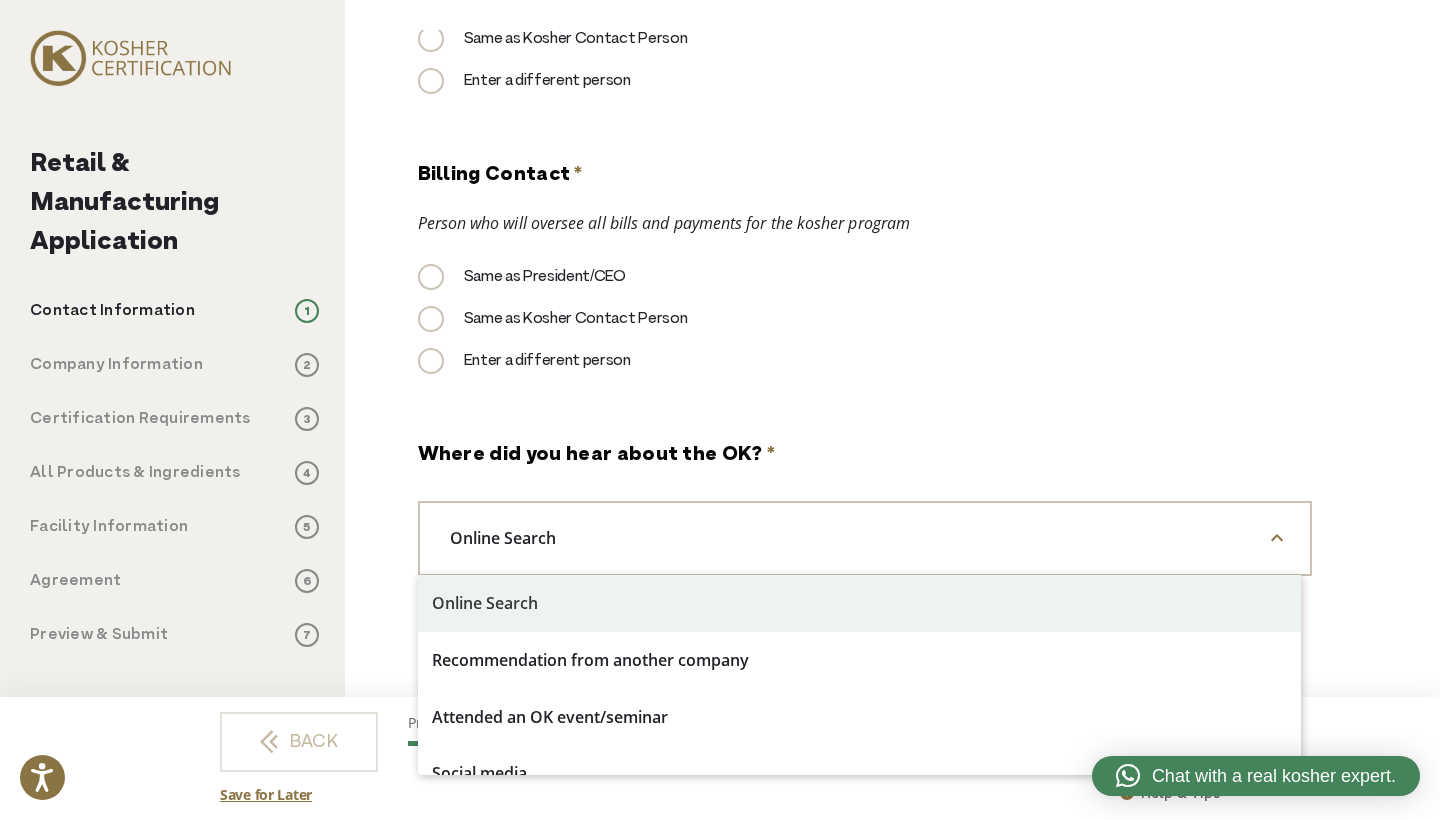 click on "Online Search" at bounding box center (865, 538) 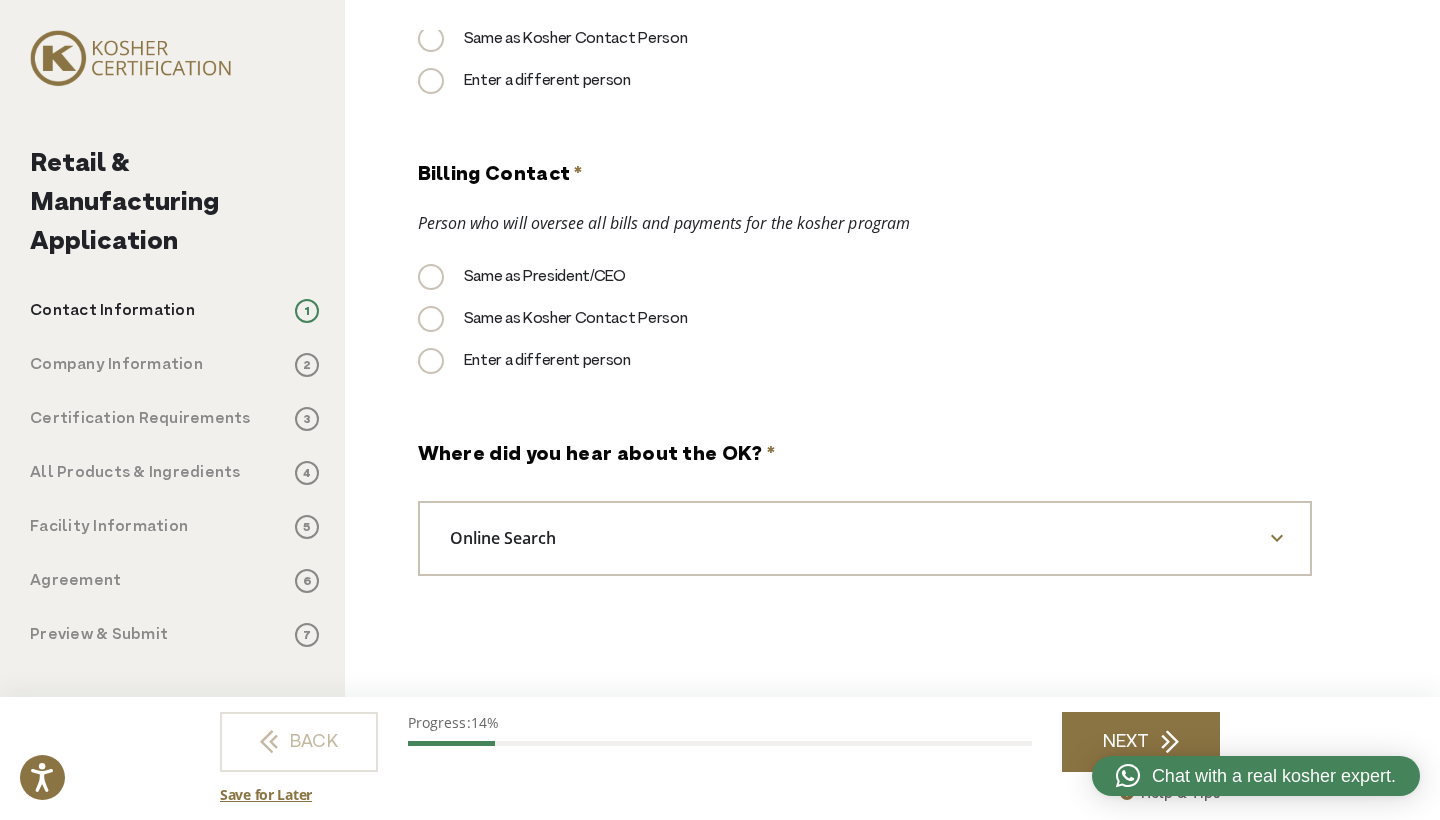 click on "NEXT" at bounding box center [1141, 742] 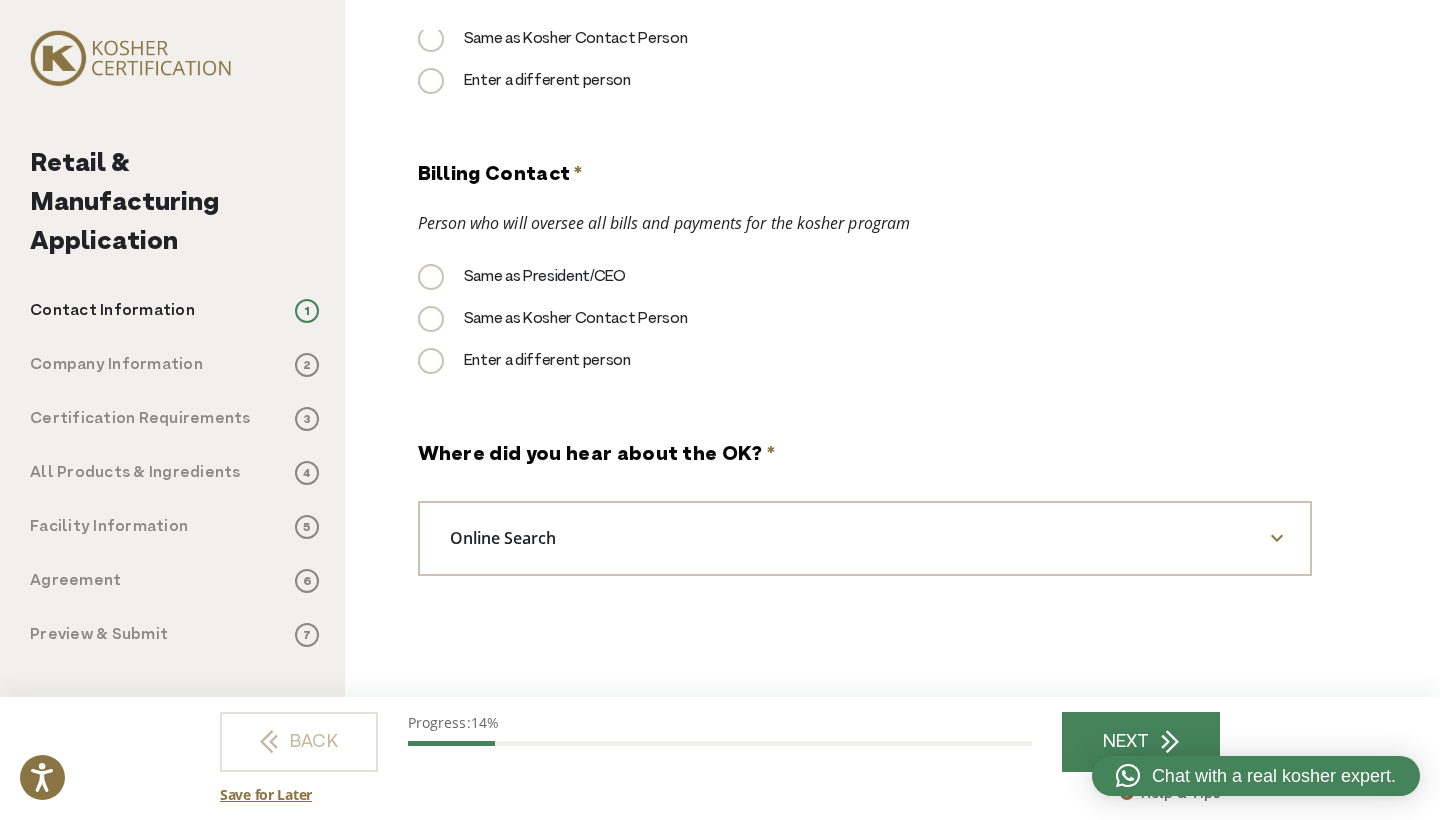 scroll, scrollTop: 0, scrollLeft: 0, axis: both 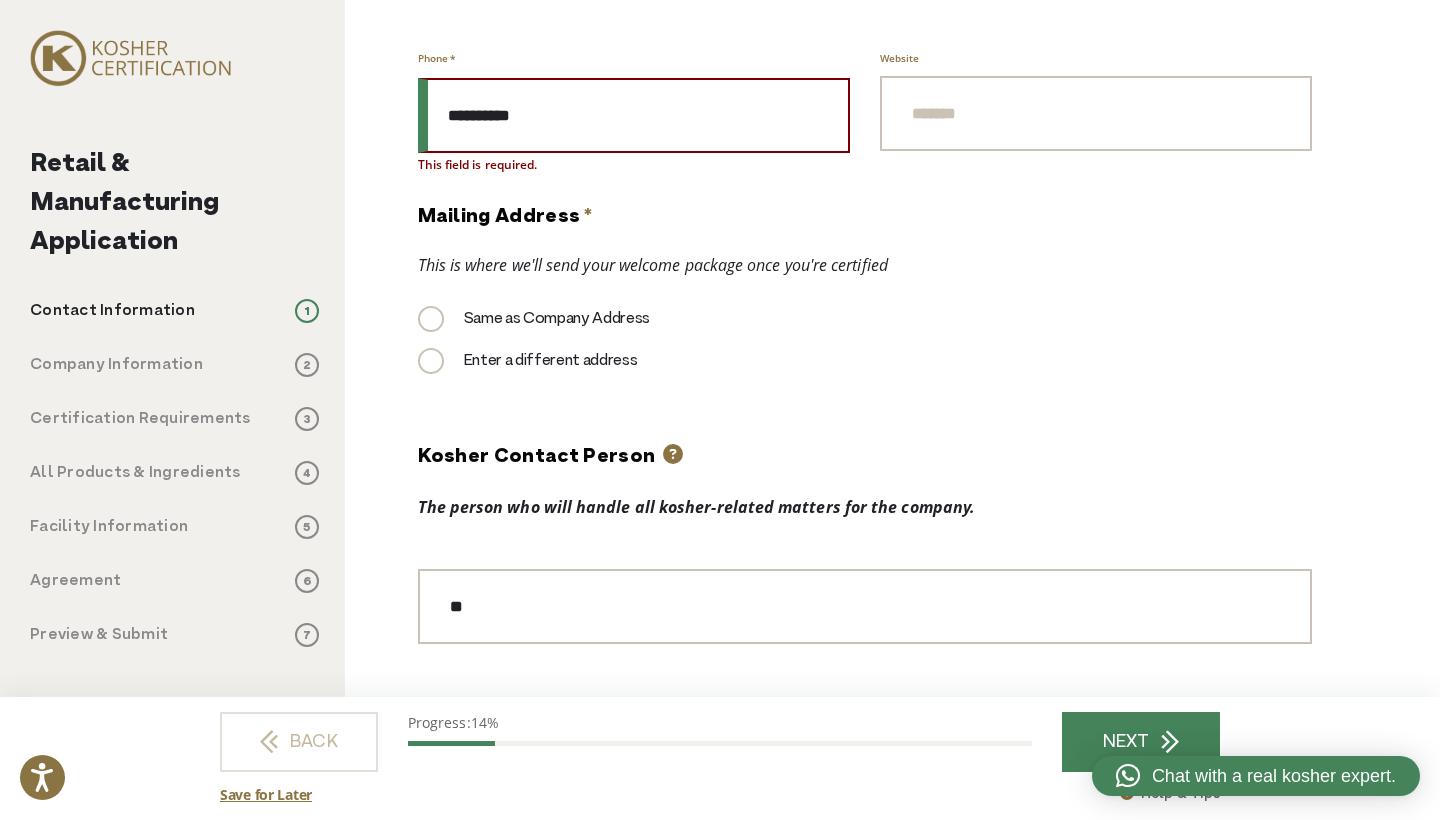 type on "**********" 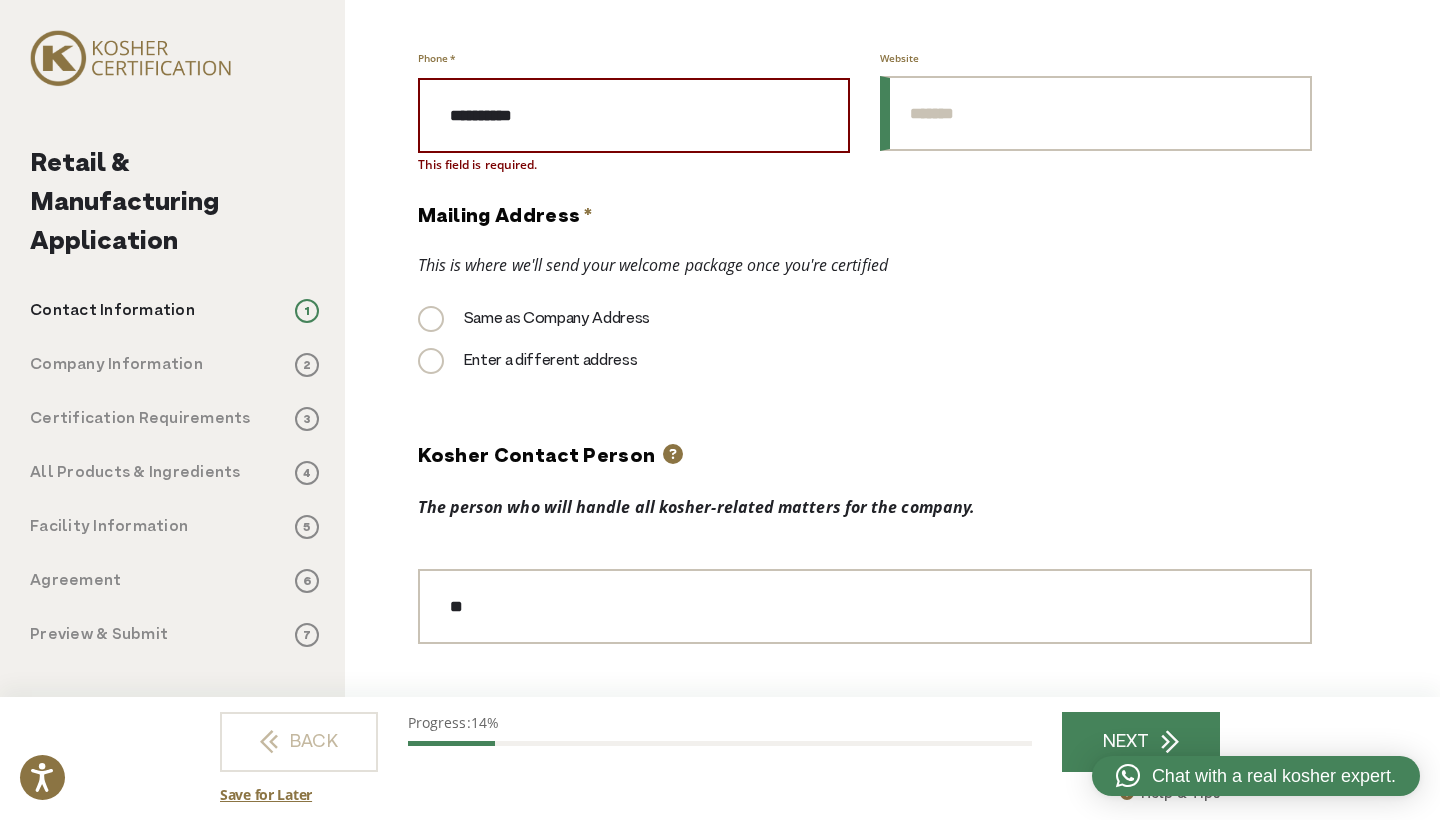click on "Website" at bounding box center [1096, 113] 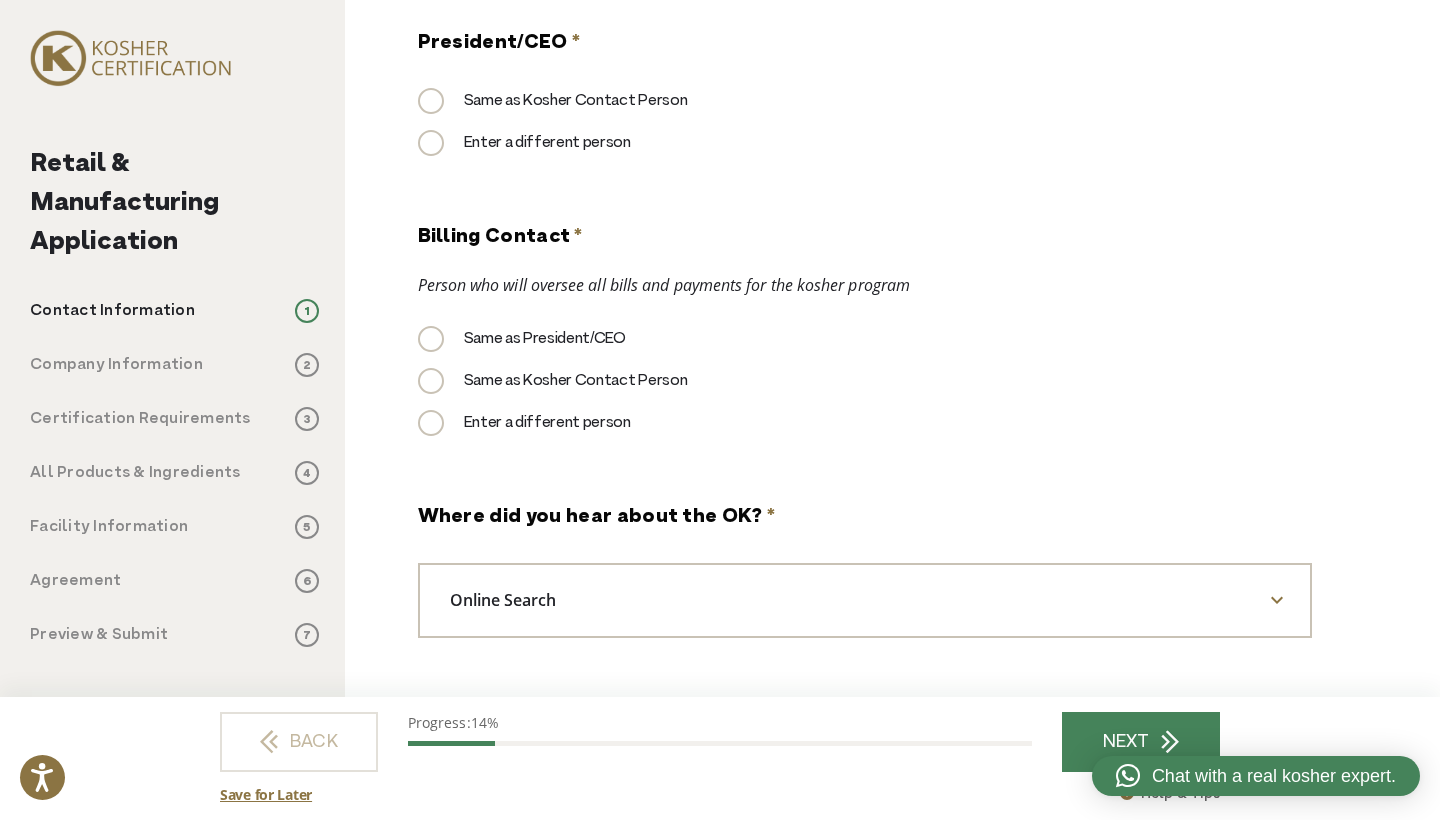 scroll, scrollTop: 1825, scrollLeft: 0, axis: vertical 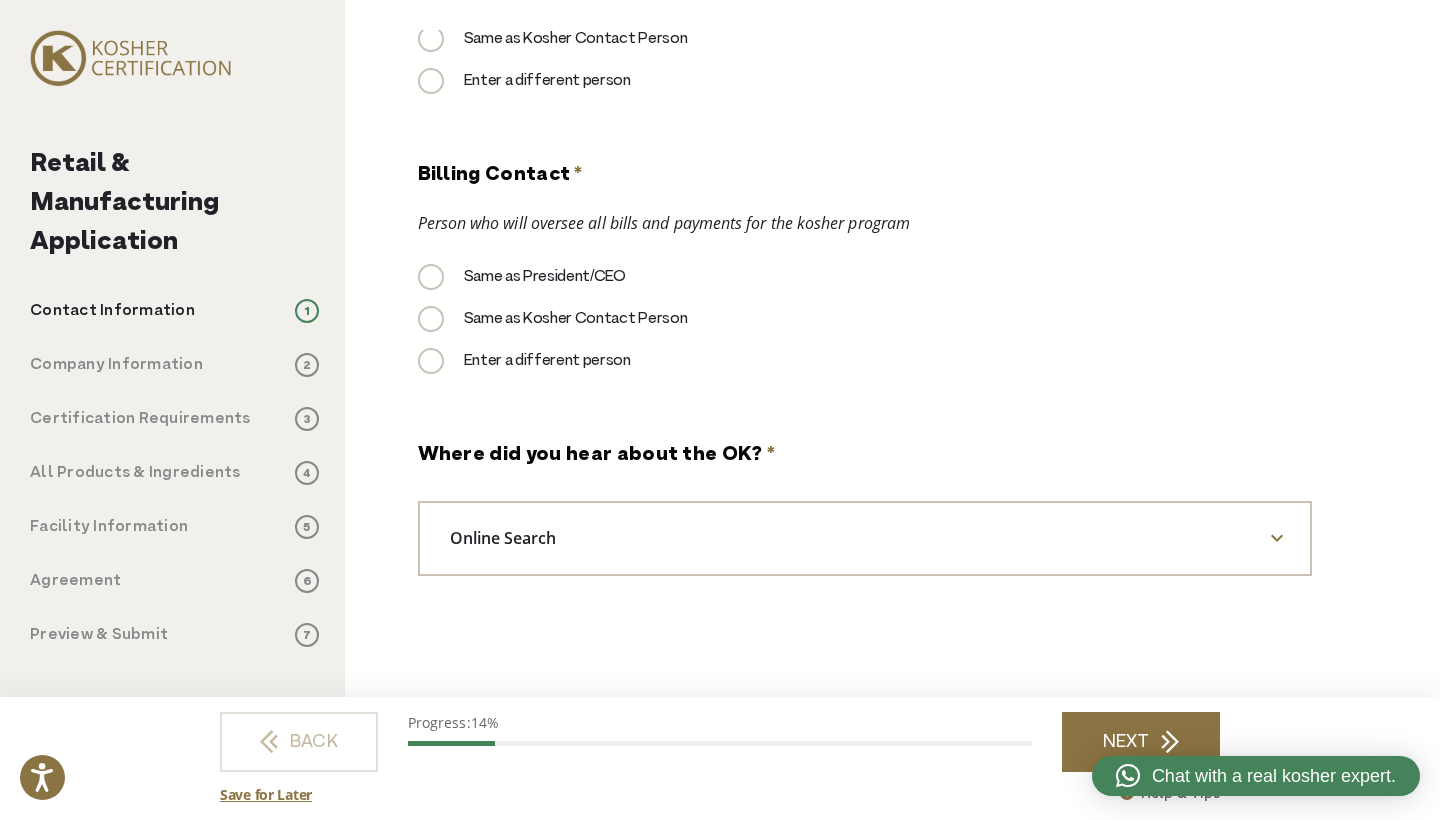 type on "**********" 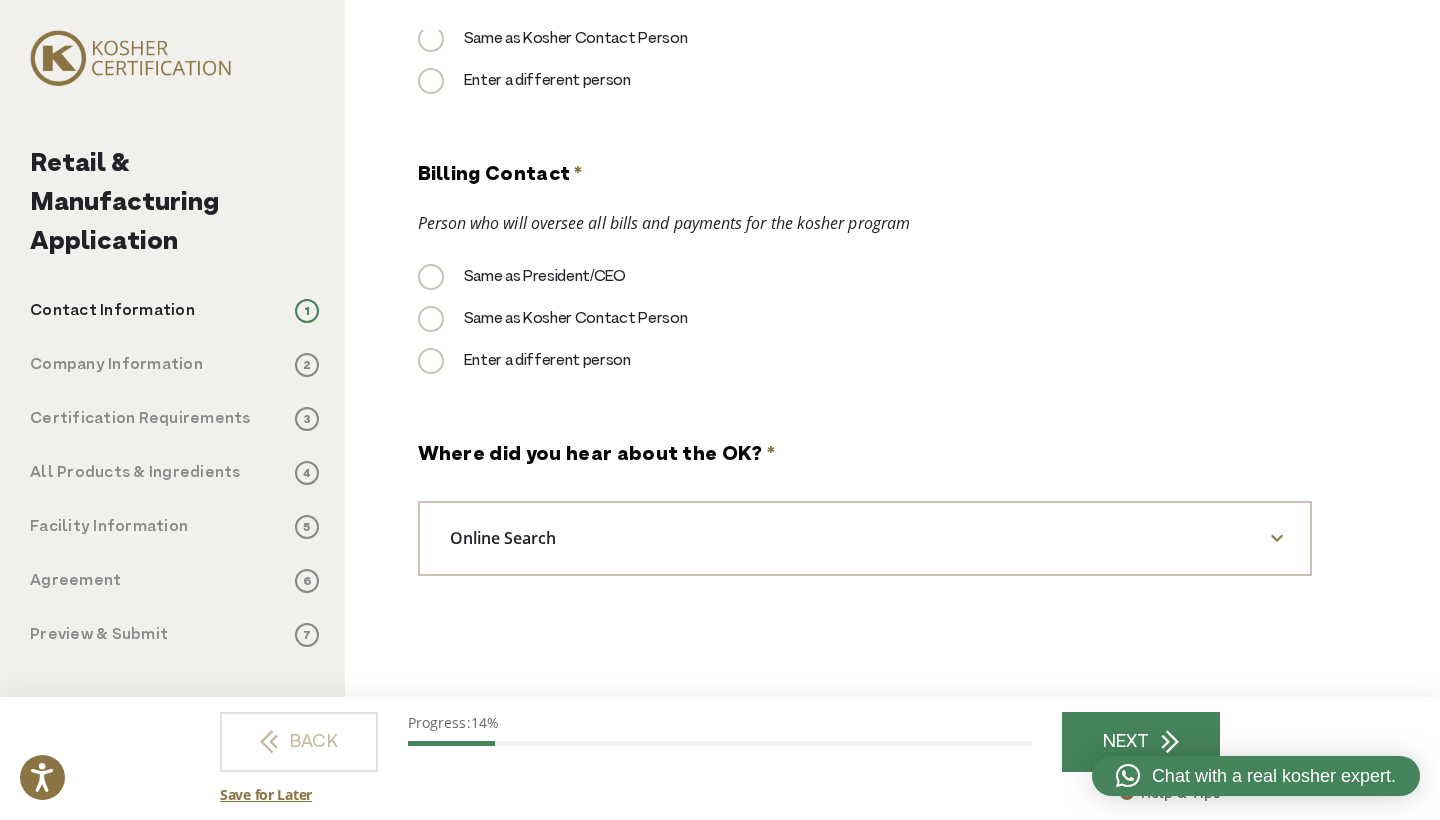 scroll, scrollTop: 0, scrollLeft: 0, axis: both 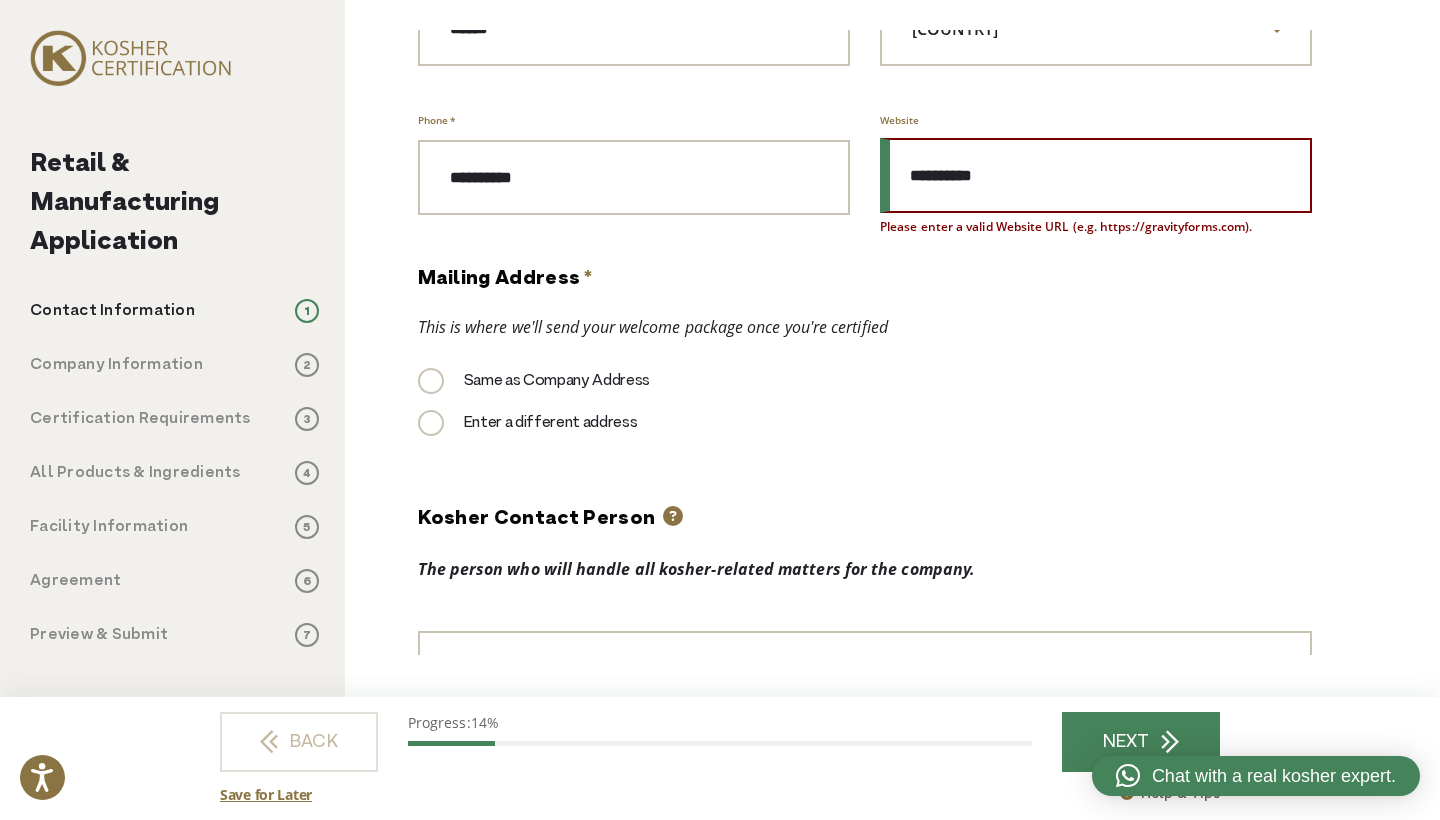 click on "**********" at bounding box center [1096, 175] 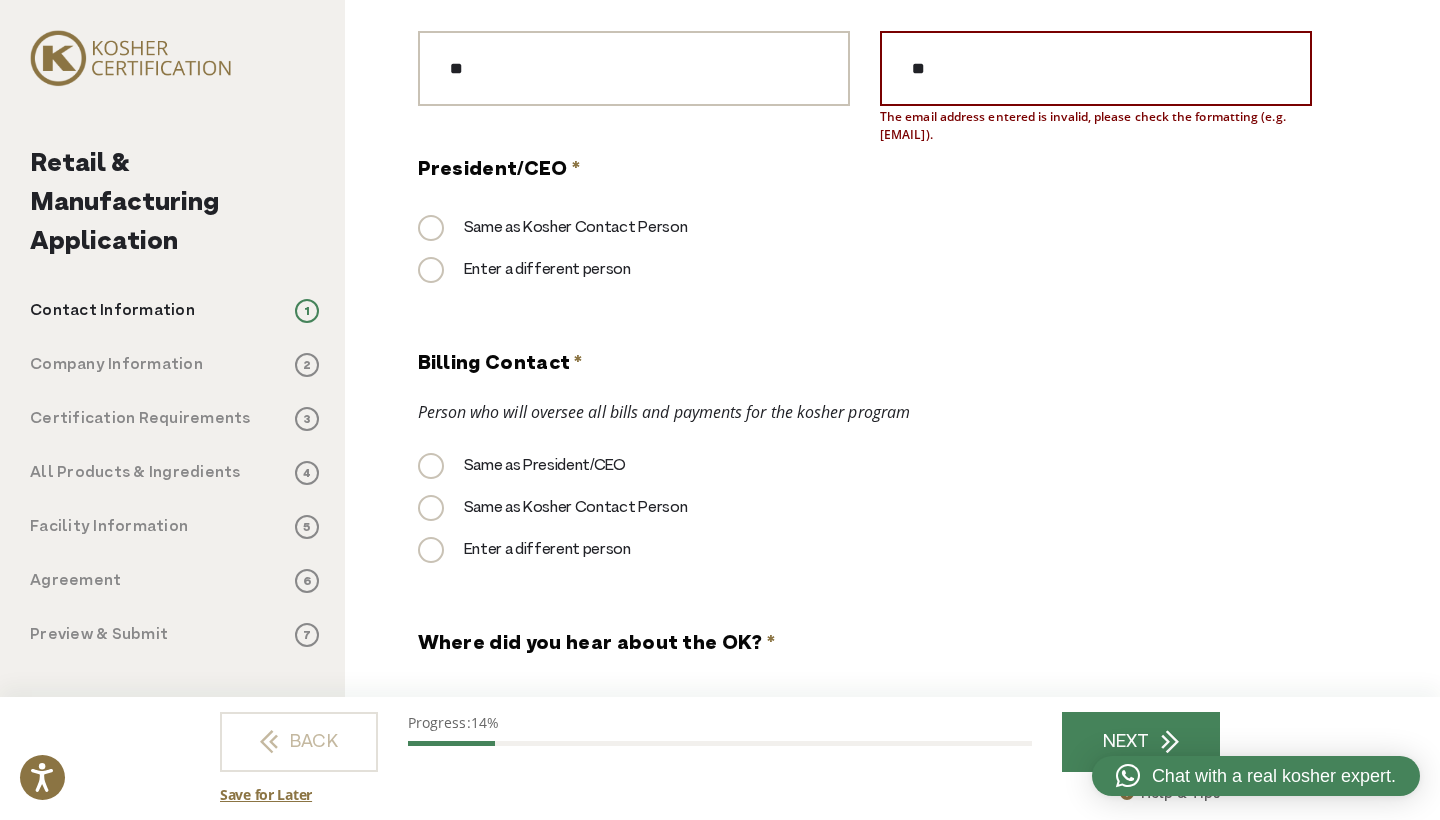 scroll, scrollTop: 1638, scrollLeft: 0, axis: vertical 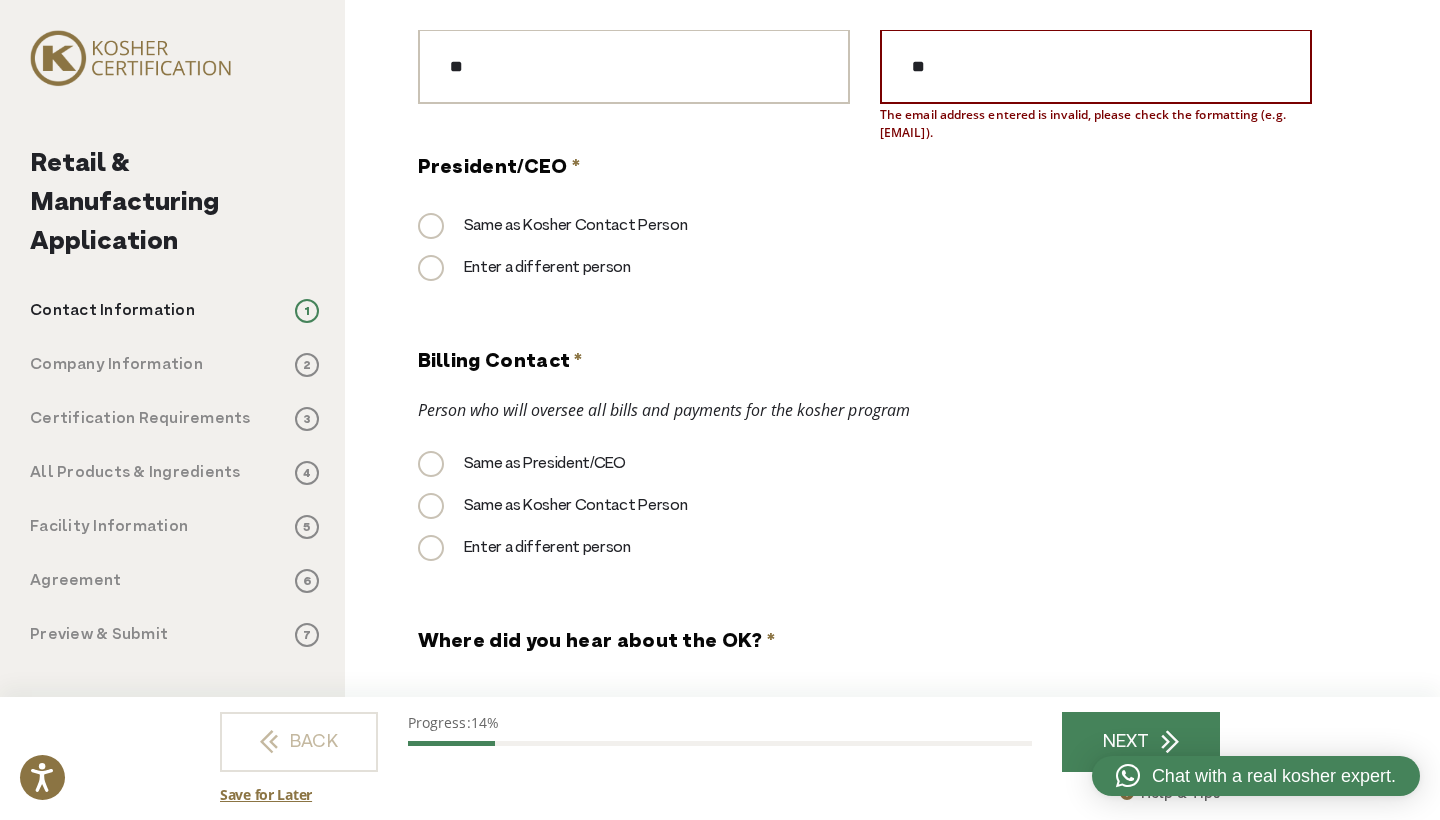 type on "**********" 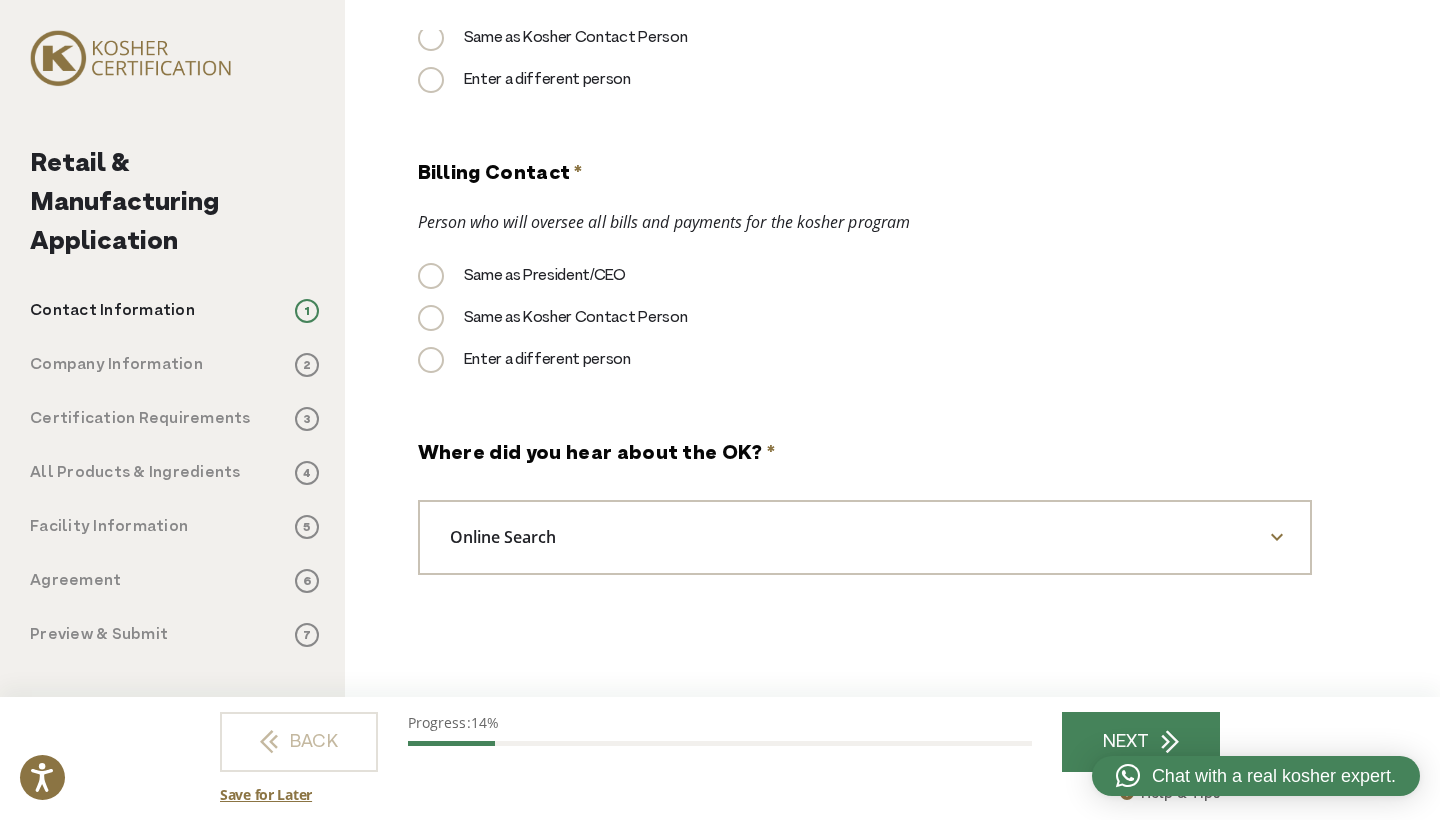 scroll, scrollTop: 1825, scrollLeft: 0, axis: vertical 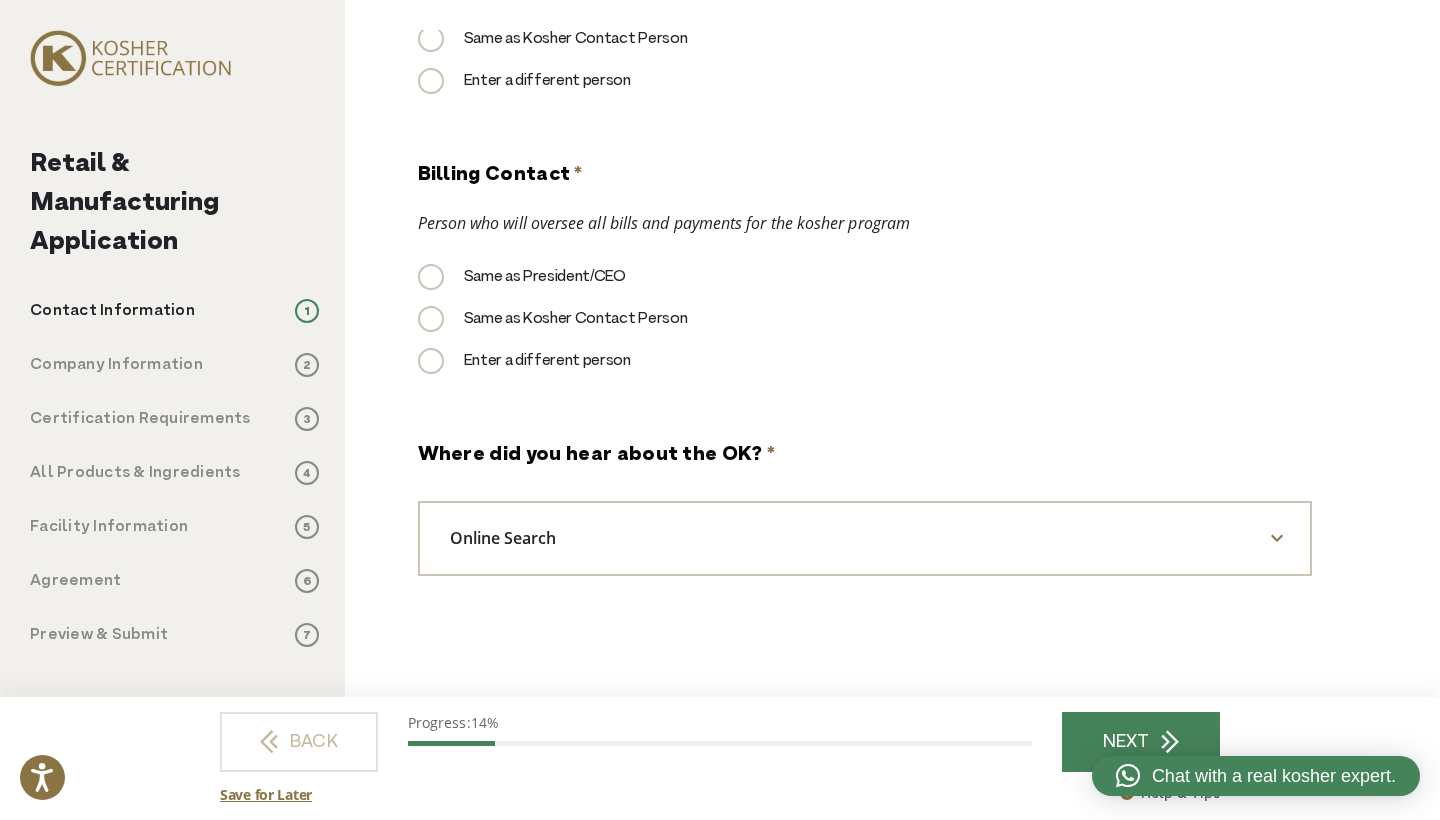 type on "********" 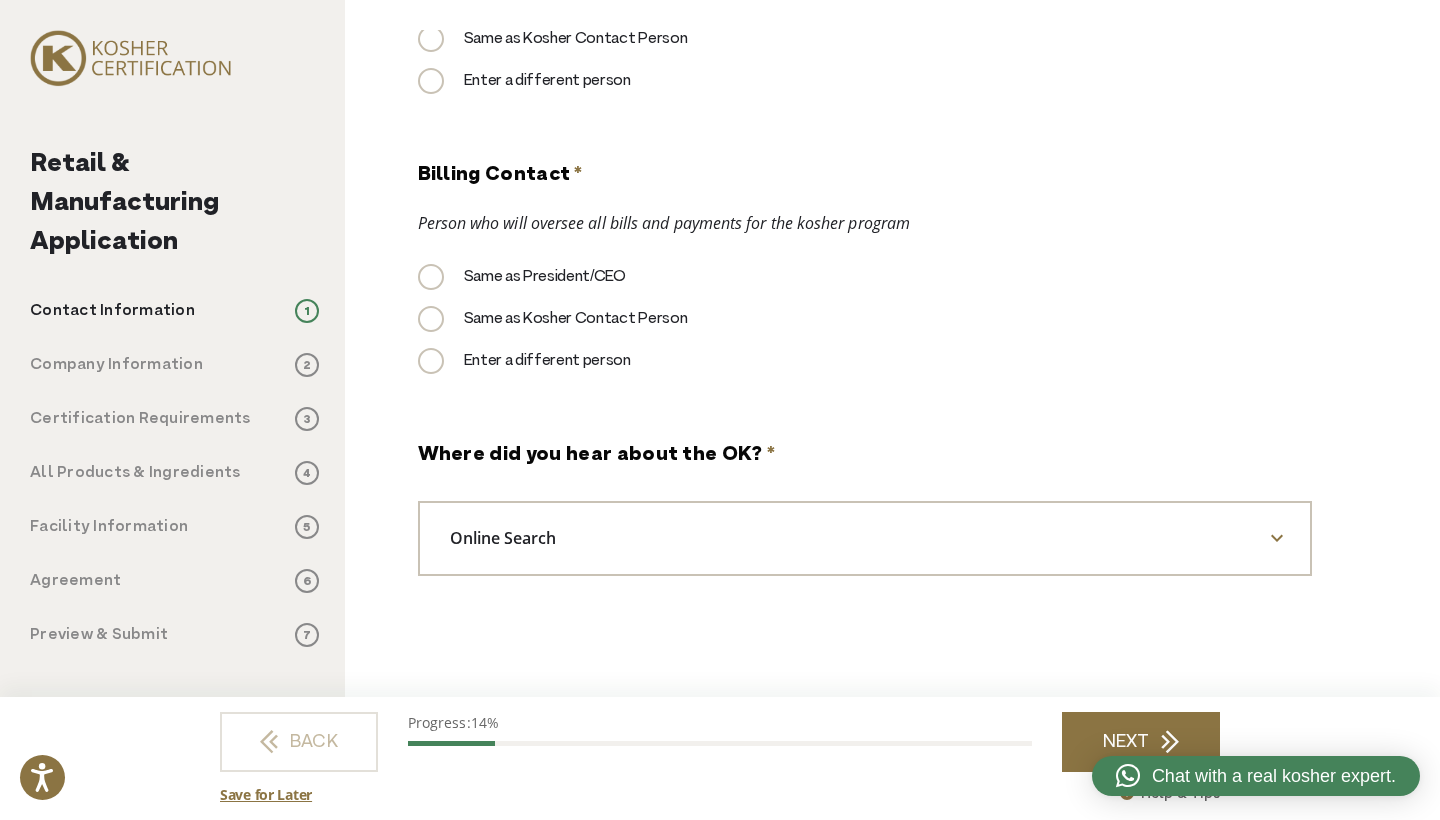 click on "NEXT" at bounding box center [1141, 742] 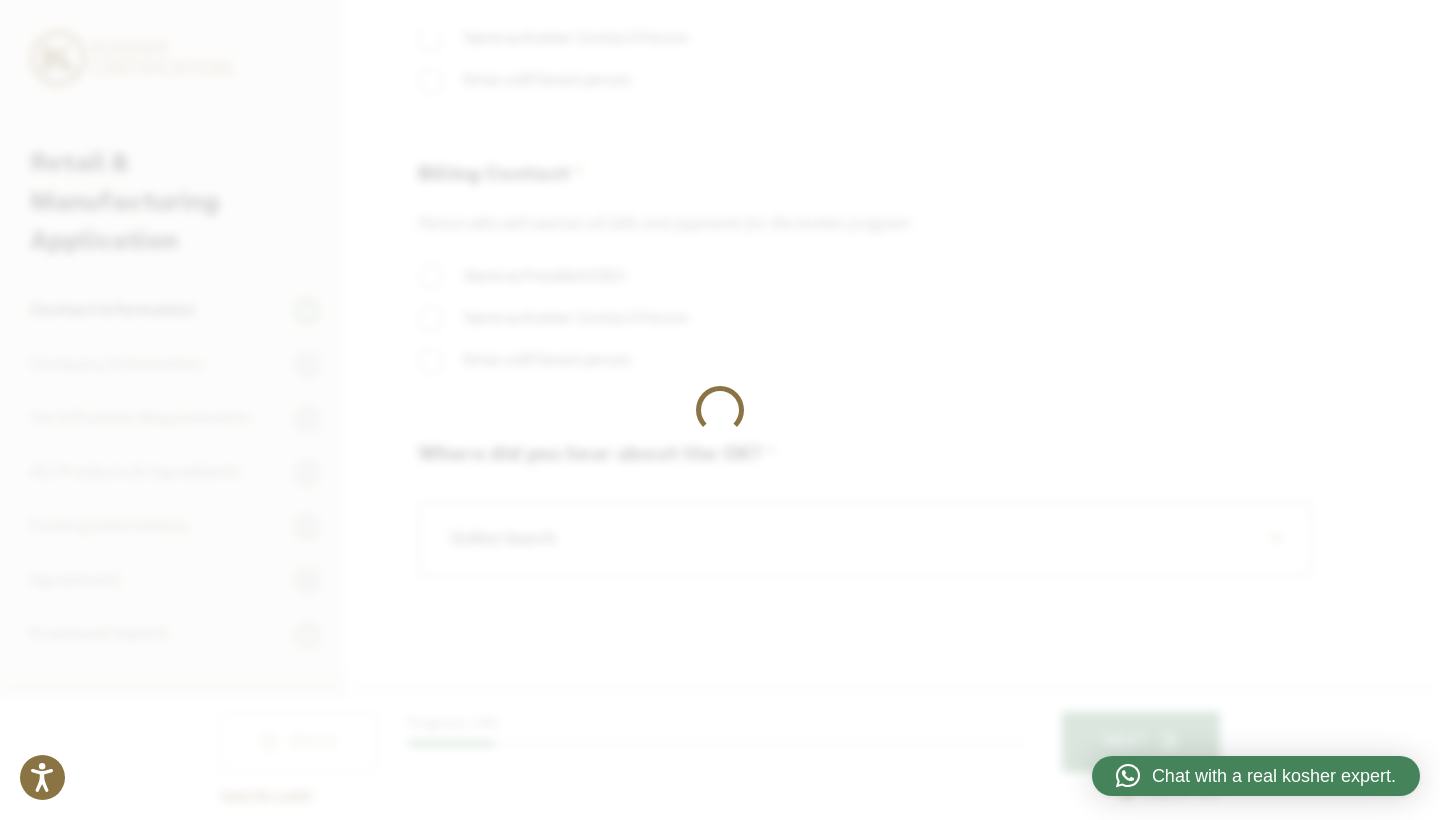 scroll, scrollTop: 0, scrollLeft: 0, axis: both 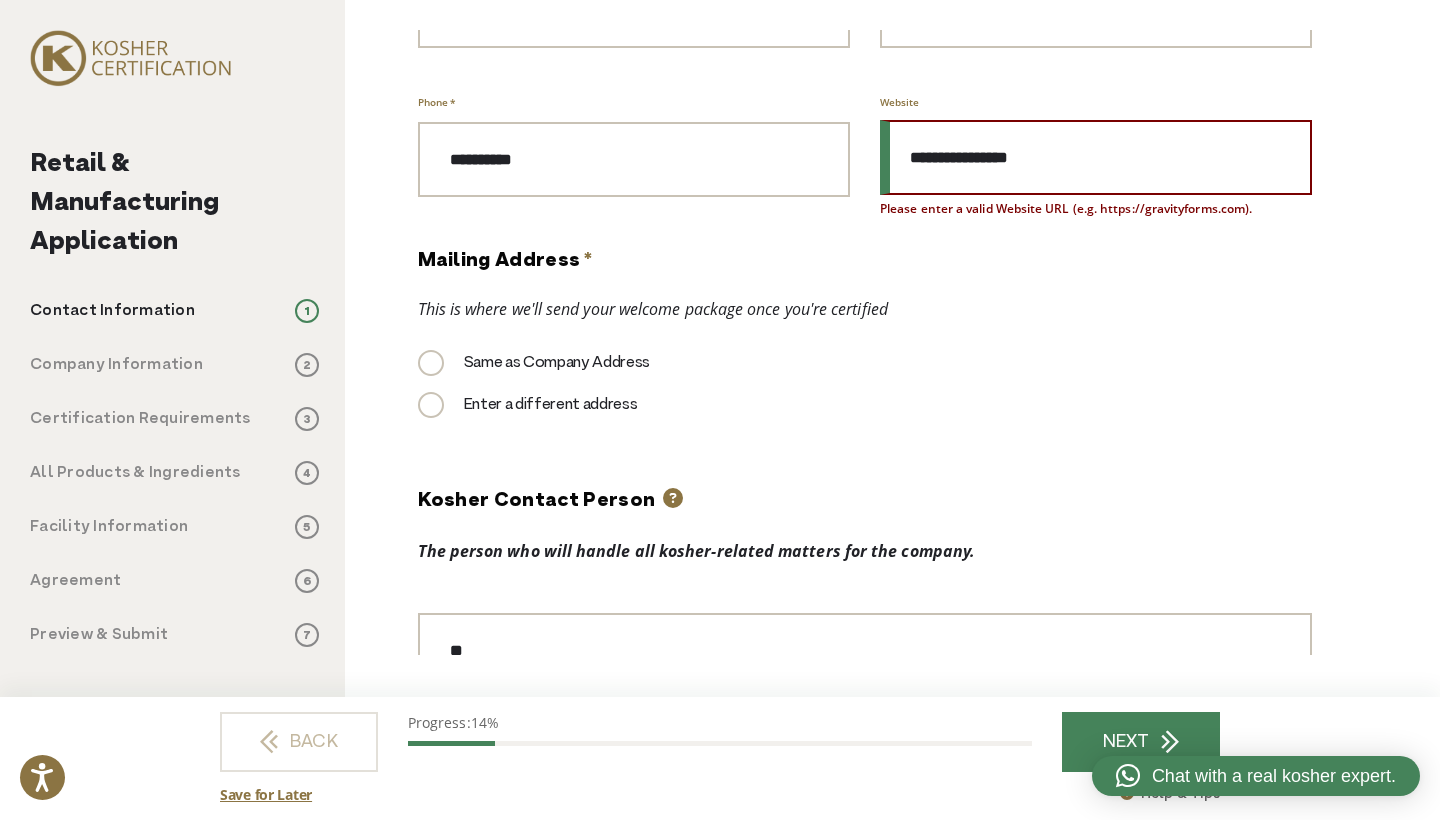 drag, startPoint x: 1086, startPoint y: 146, endPoint x: 980, endPoint y: 156, distance: 106.47065 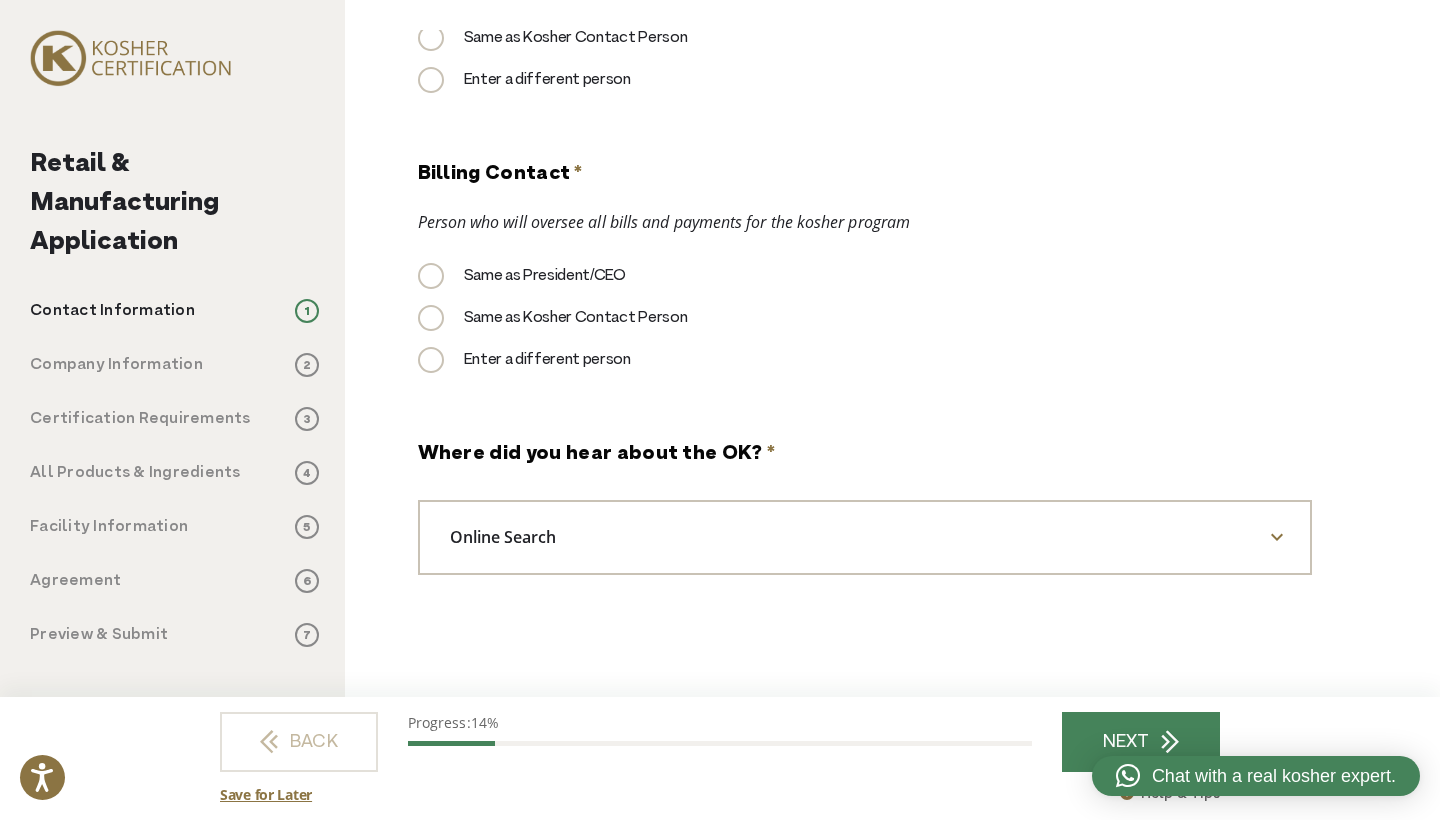 scroll, scrollTop: 1825, scrollLeft: 0, axis: vertical 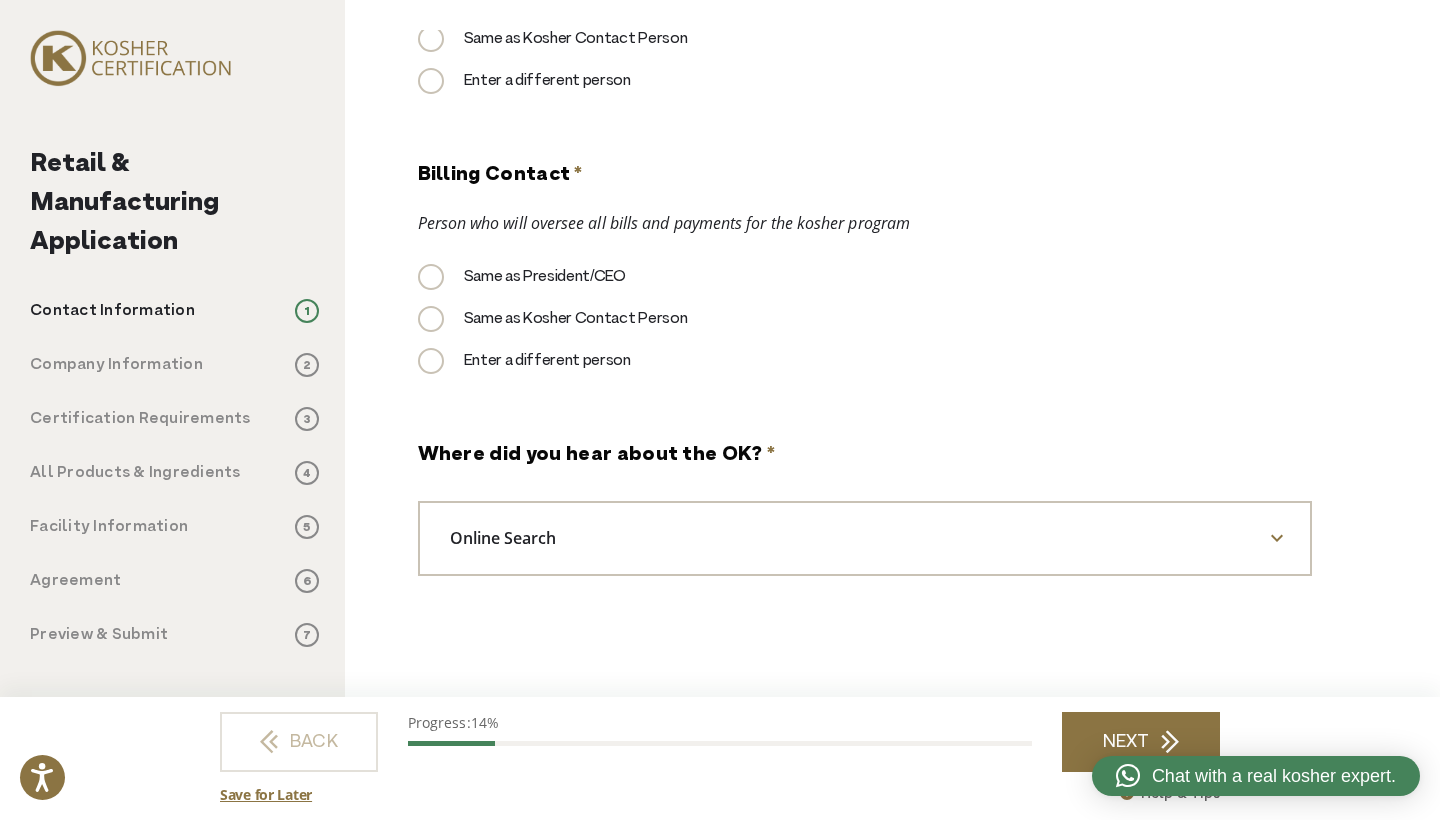 type on "**********" 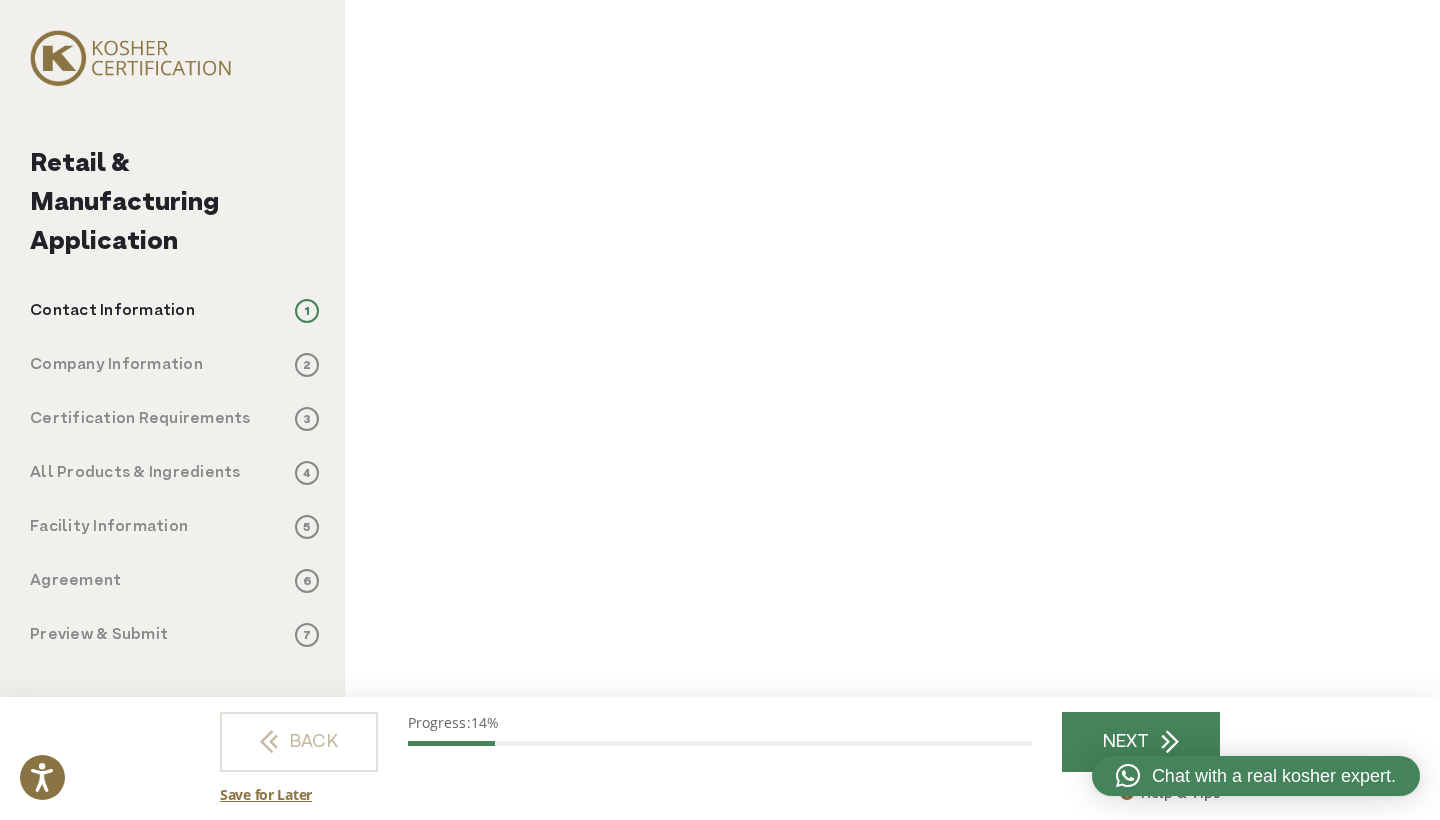 scroll, scrollTop: 0, scrollLeft: 0, axis: both 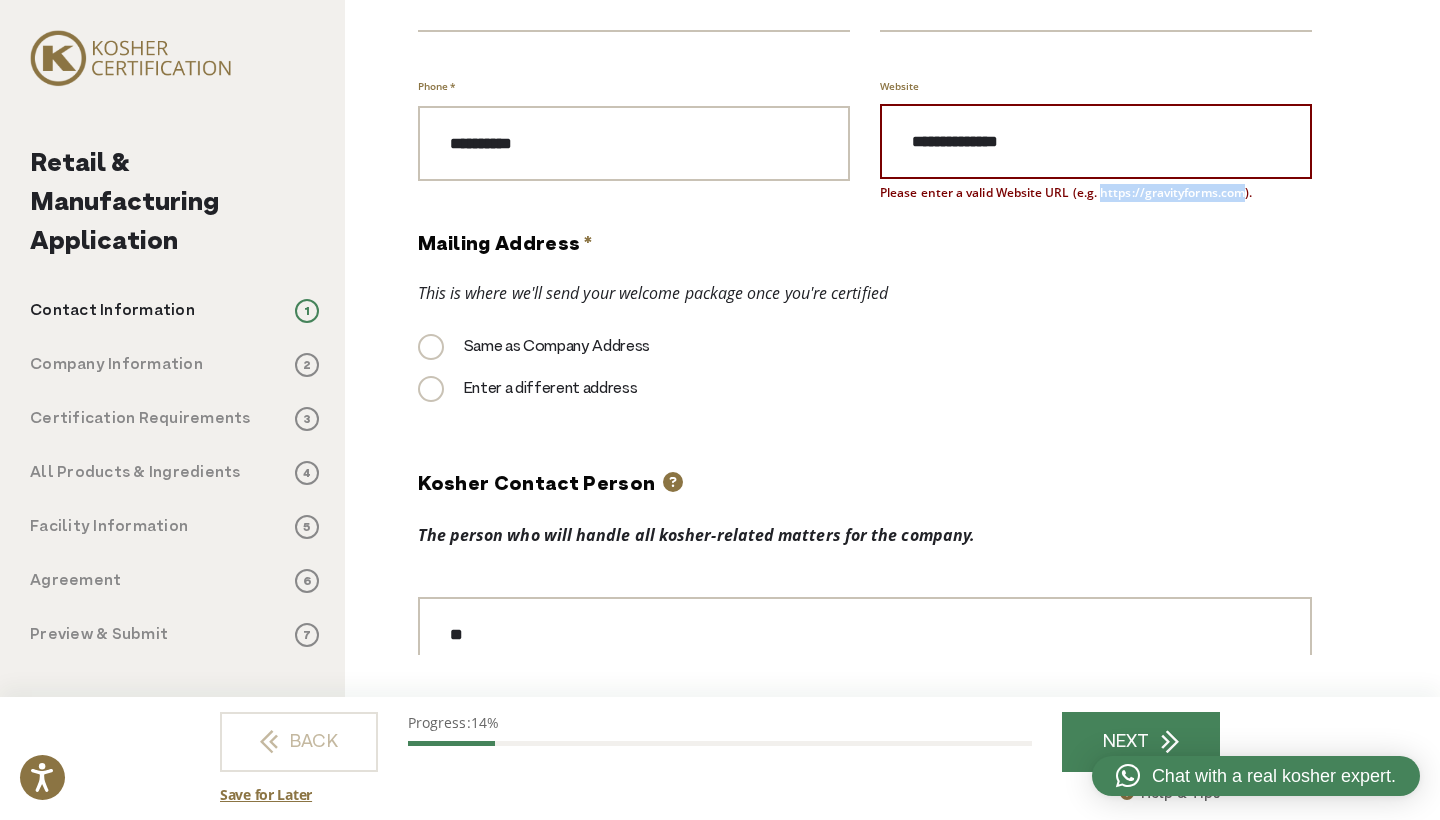 drag, startPoint x: 1243, startPoint y: 195, endPoint x: 1099, endPoint y: 200, distance: 144.08678 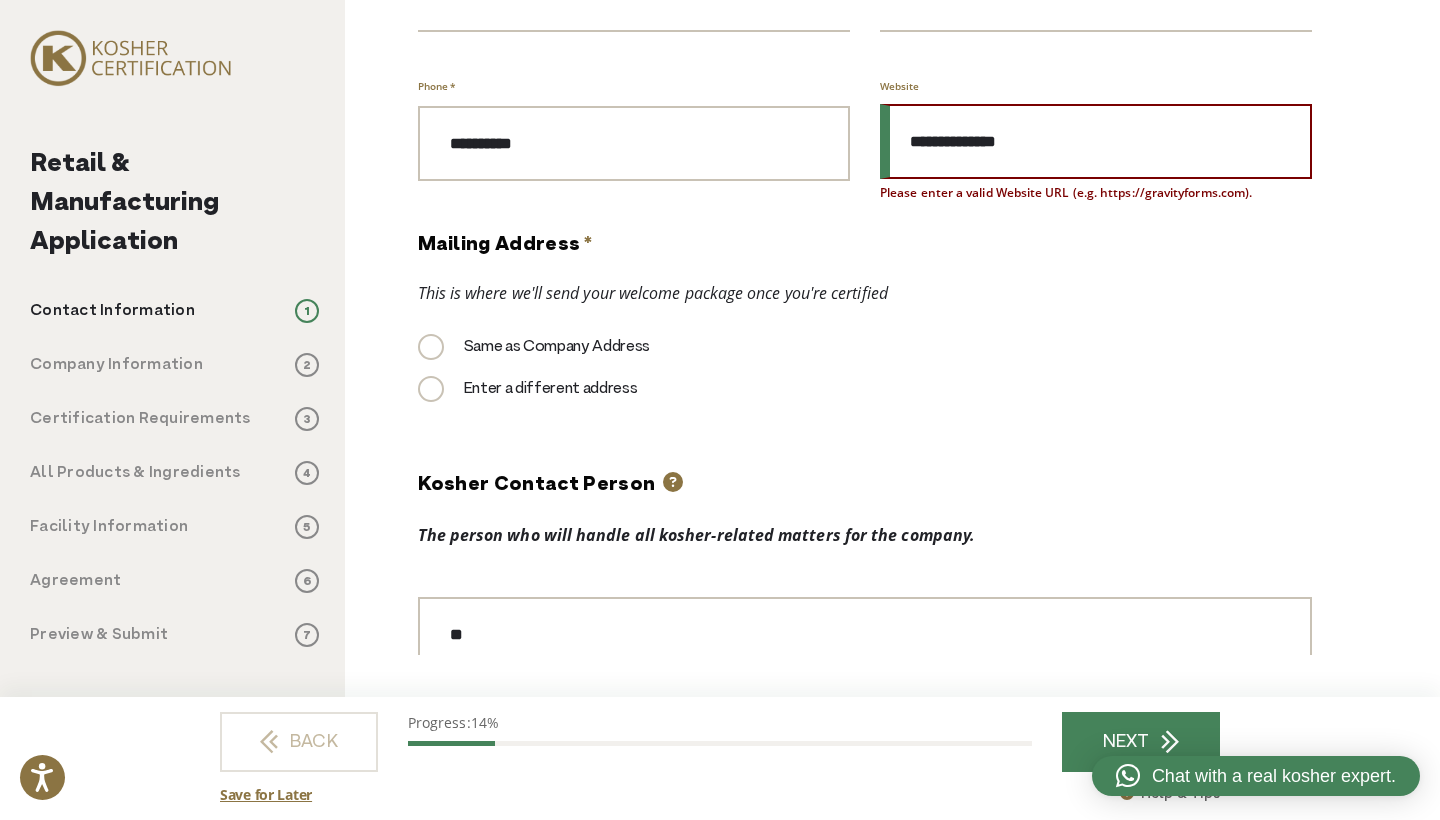 drag, startPoint x: 1055, startPoint y: 156, endPoint x: 802, endPoint y: 151, distance: 253.04941 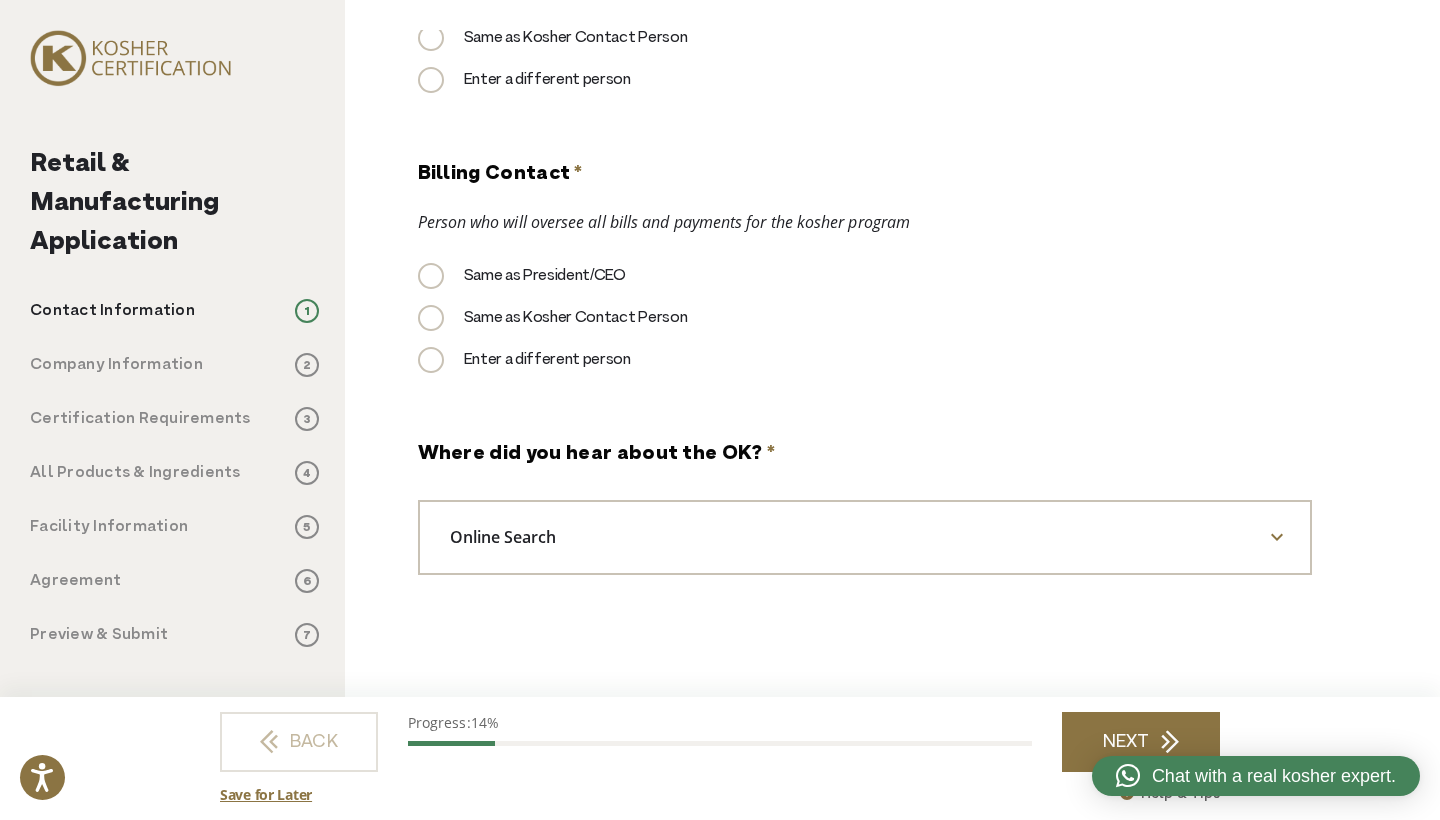 type on "**********" 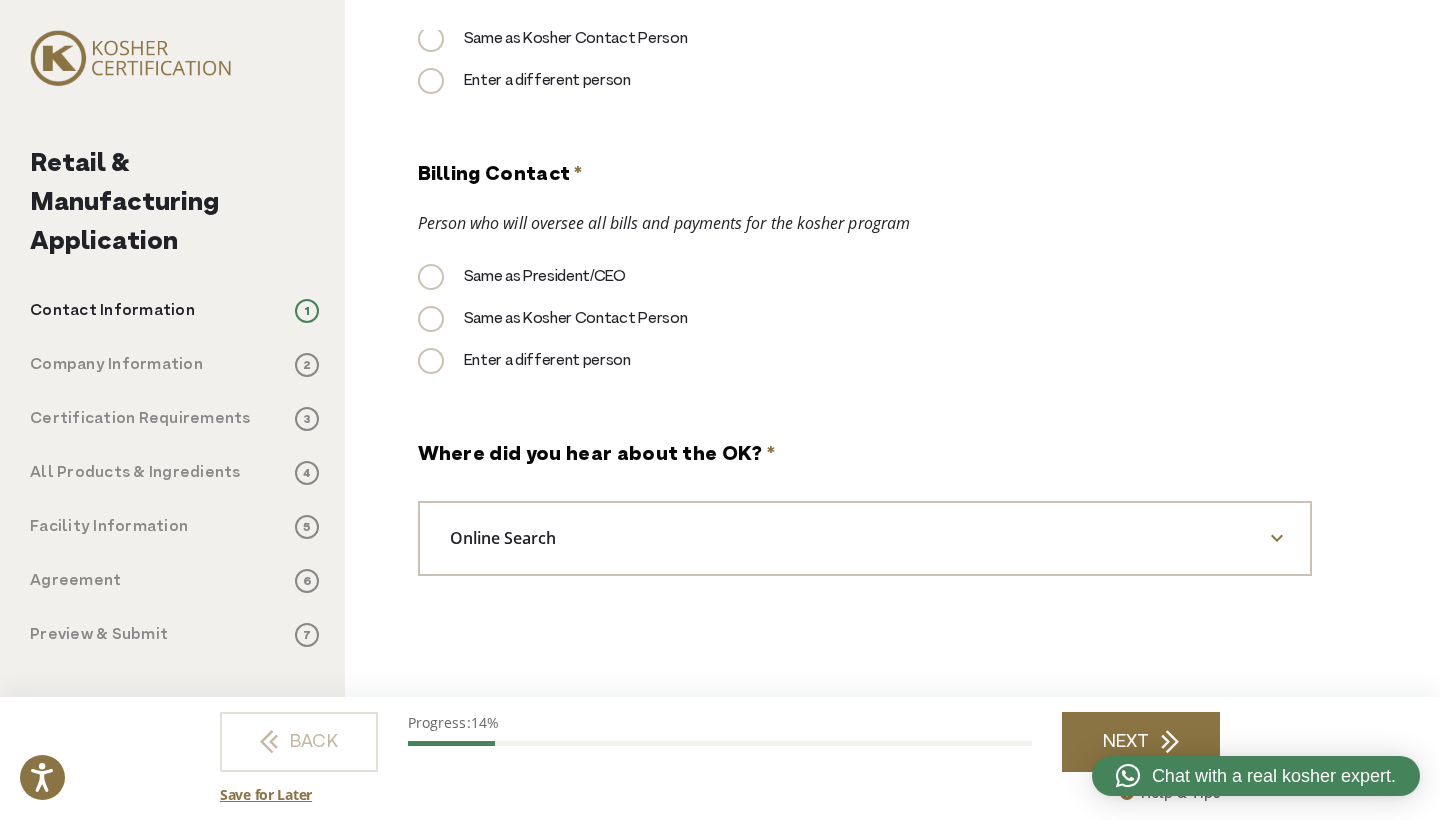 click on "NEXT" at bounding box center (1141, 742) 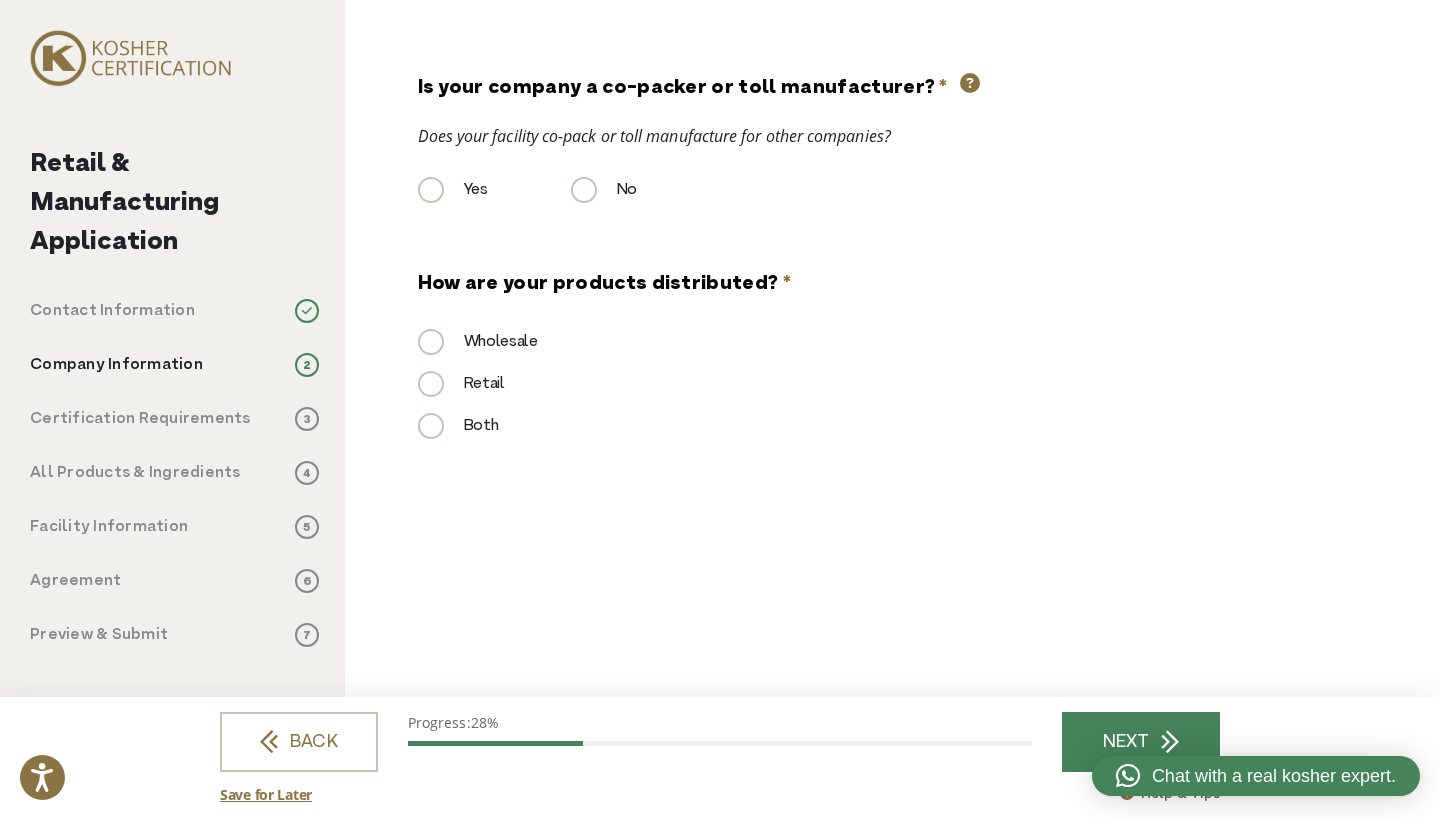 scroll, scrollTop: 0, scrollLeft: 0, axis: both 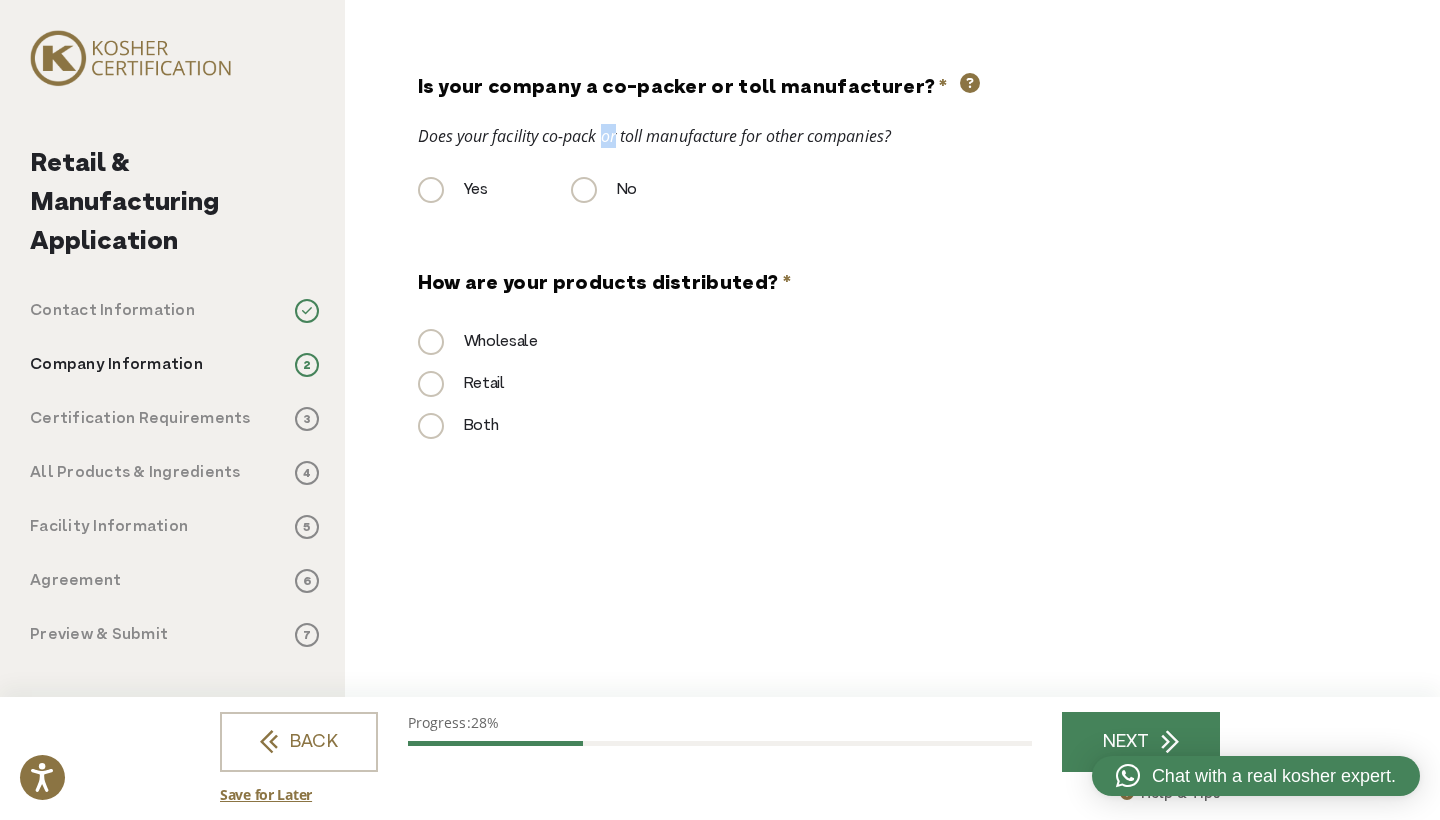 click on "Does your facility co-pack or toll manufacture for other companies?" at bounding box center (865, 136) 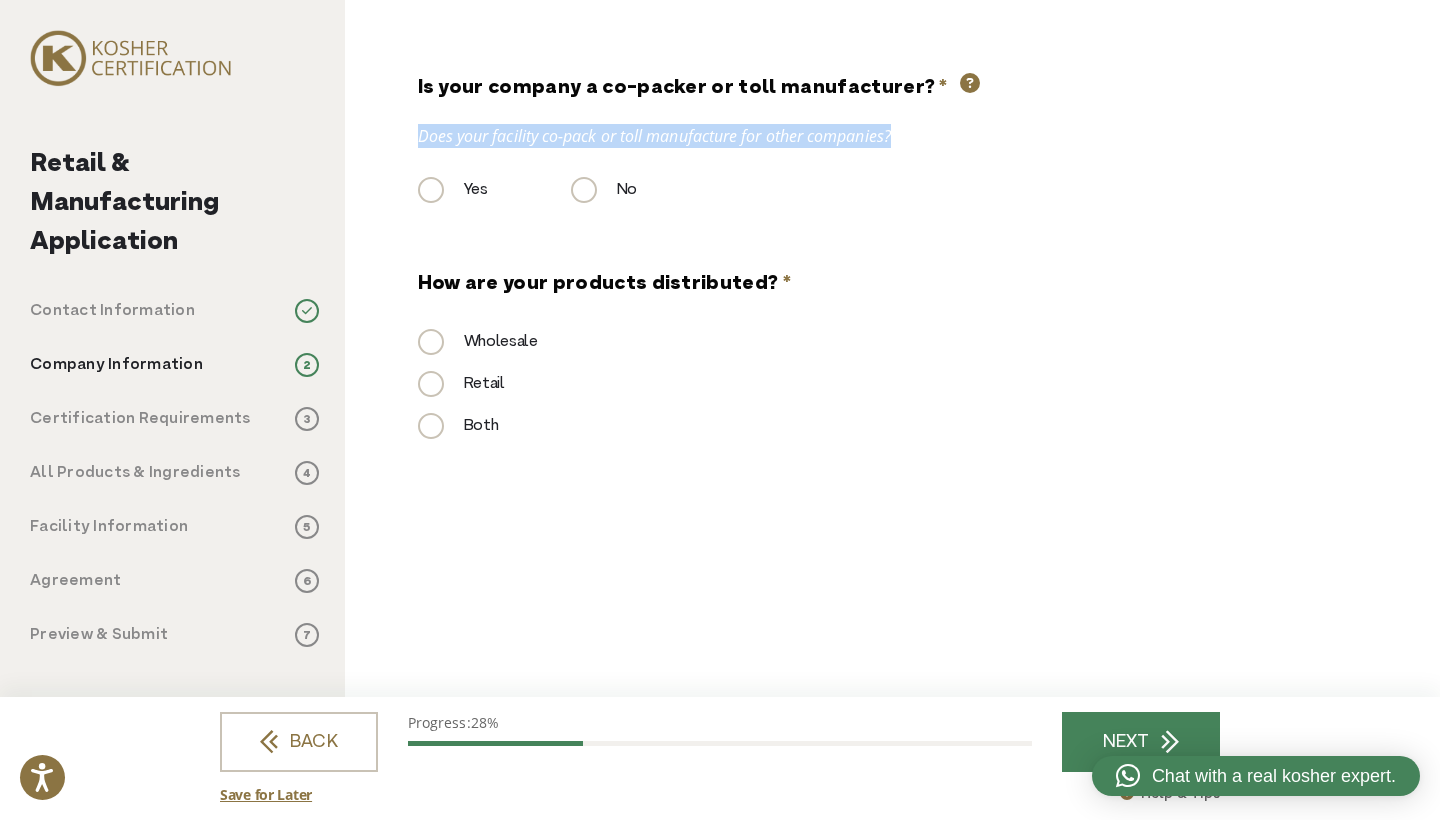 click on "Does your facility co-pack or toll manufacture for other companies?" at bounding box center [865, 136] 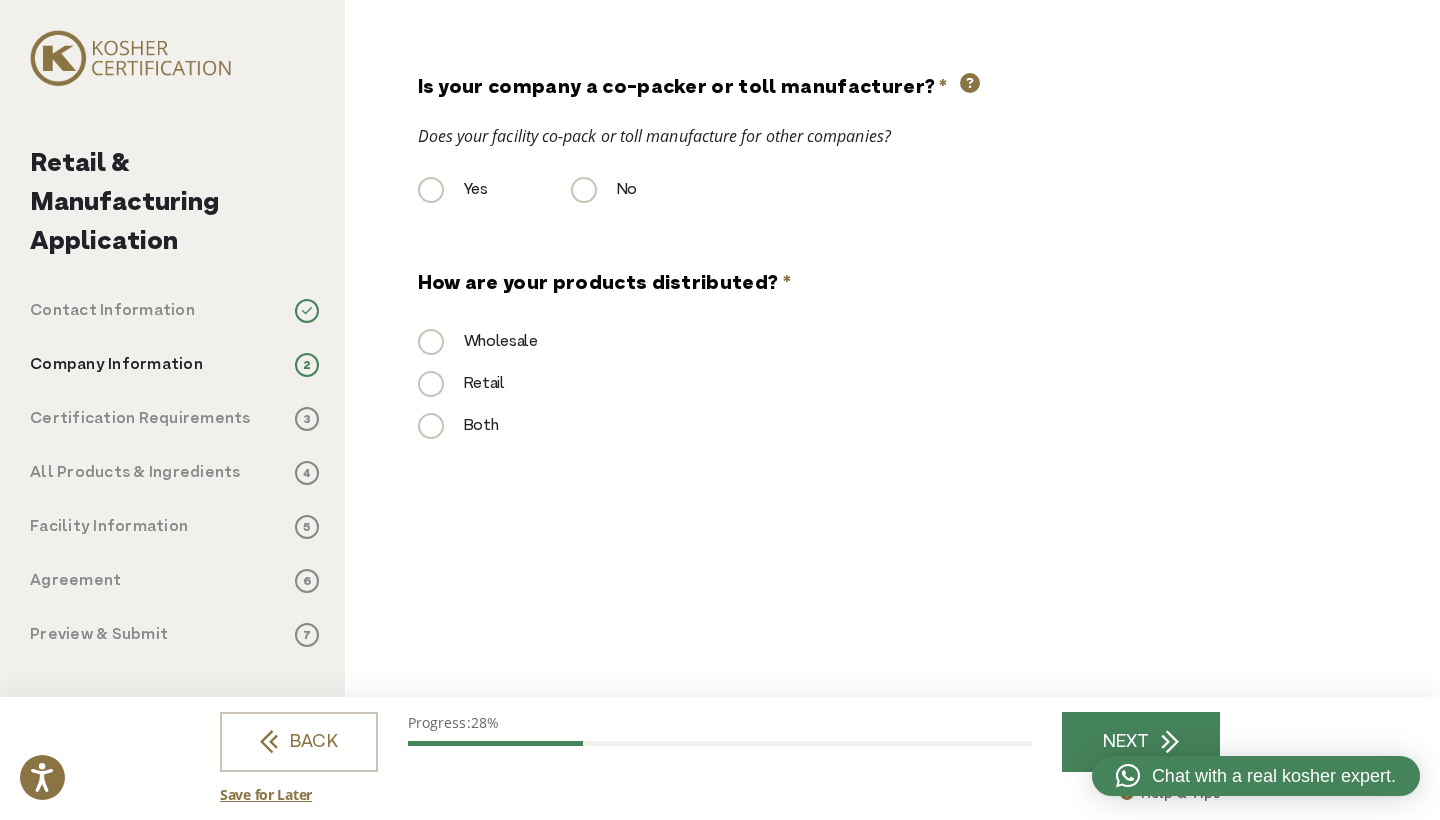 click on "Is your company a co-packer or toll manufacturer? *
Does your facility co-pack or toll manufacture for other companies?
Yes
No" at bounding box center [865, 146] 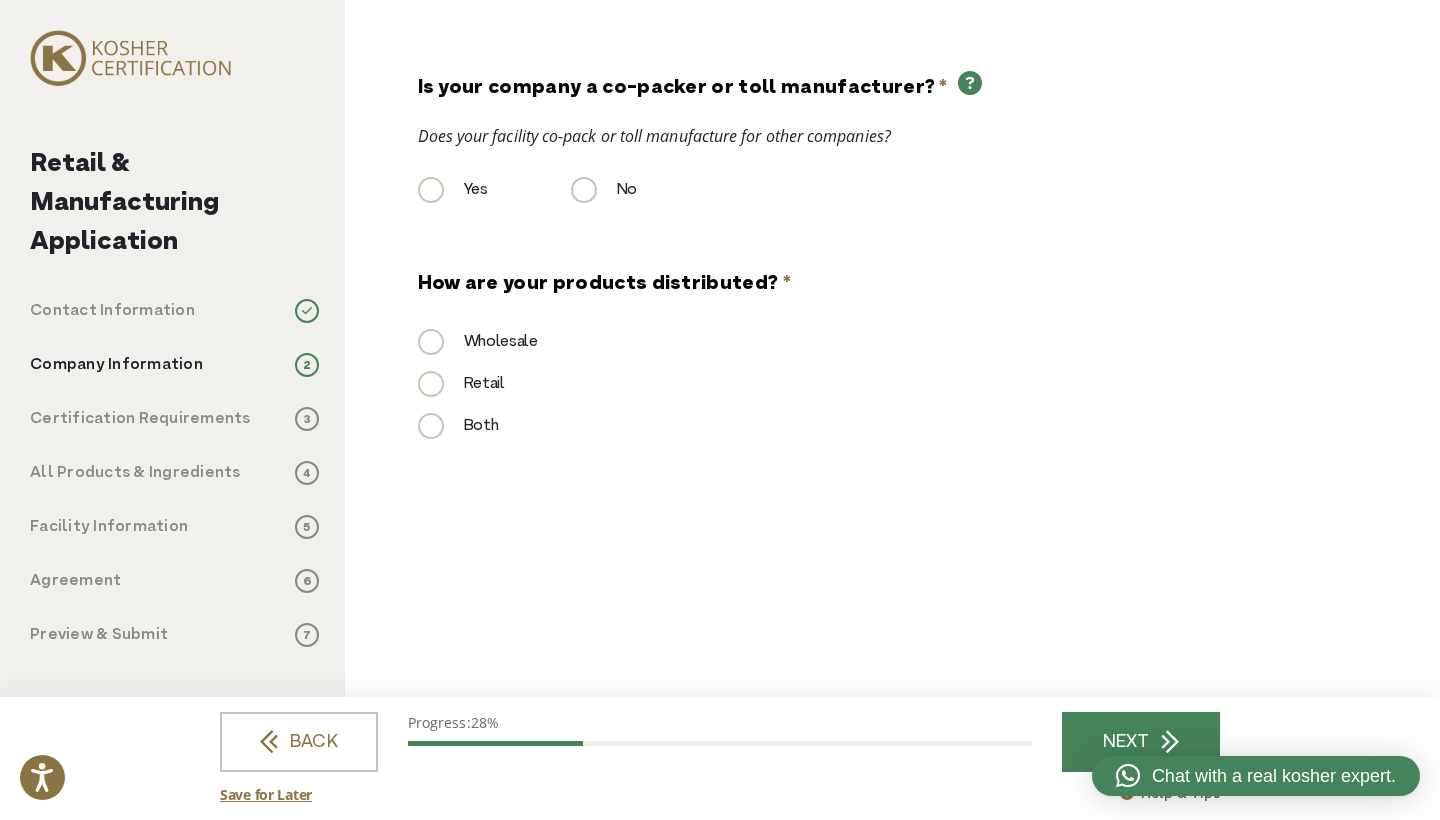 click at bounding box center (970, 83) 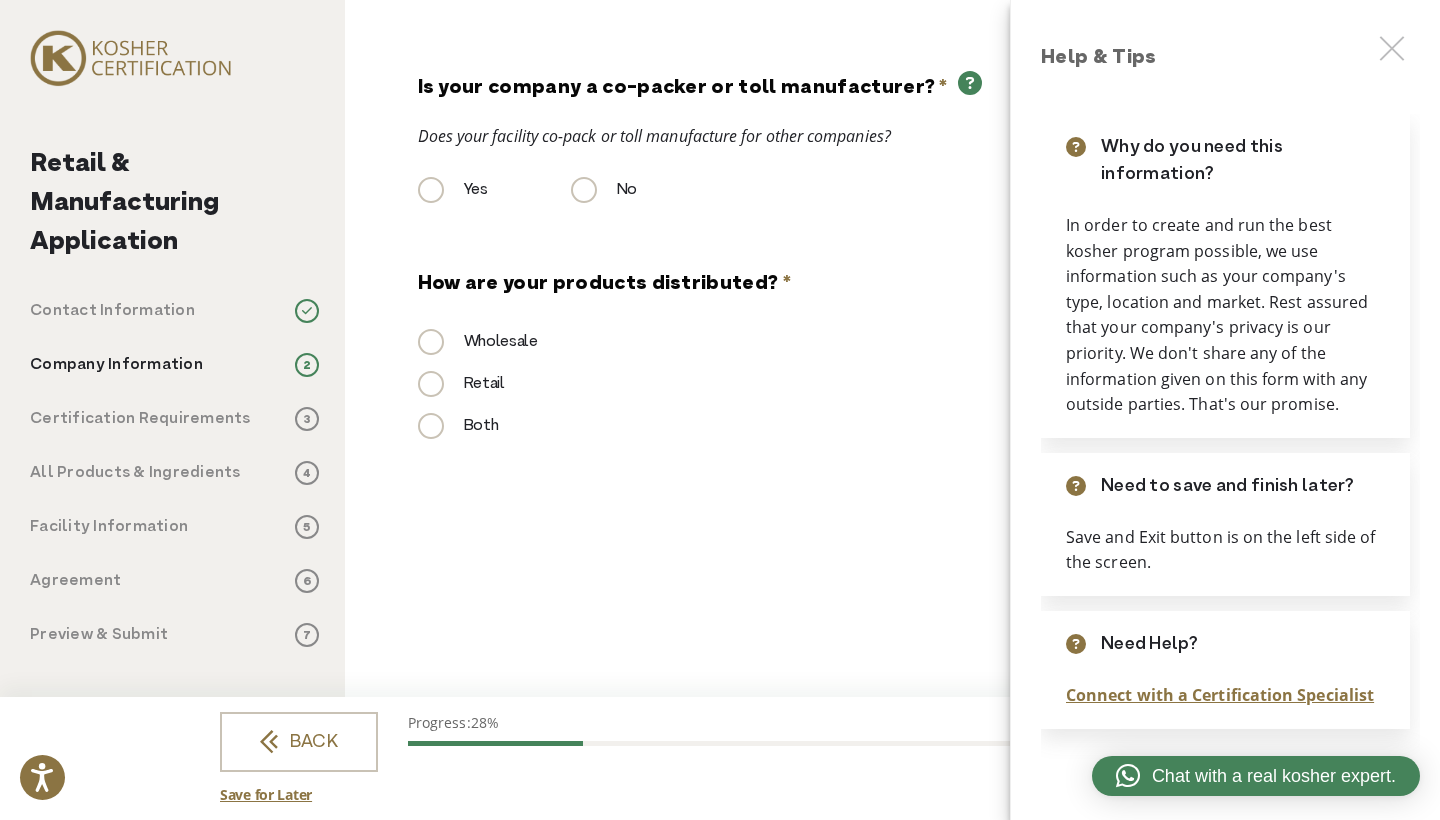 click at bounding box center (970, 83) 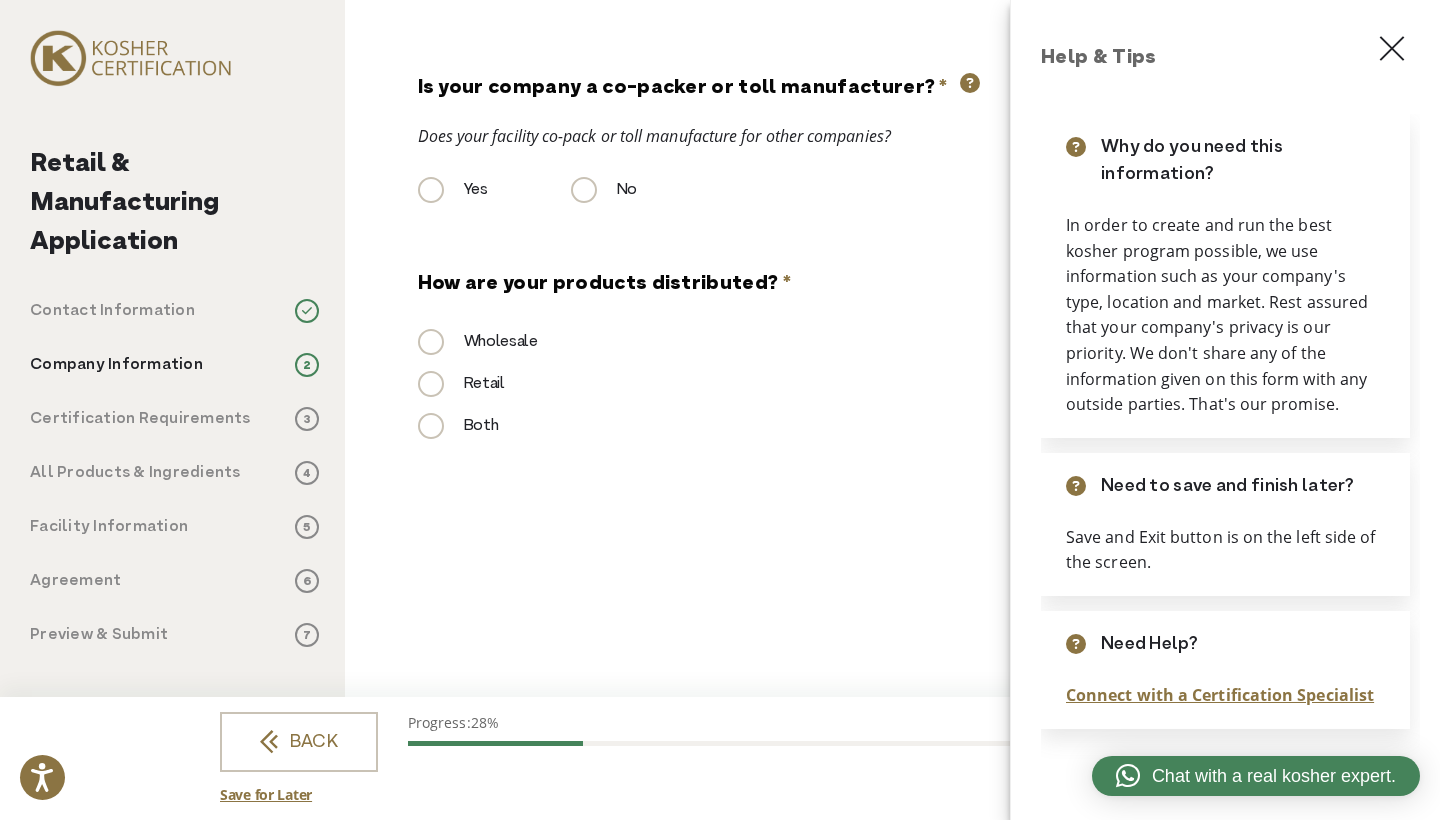 click at bounding box center [1392, 48] 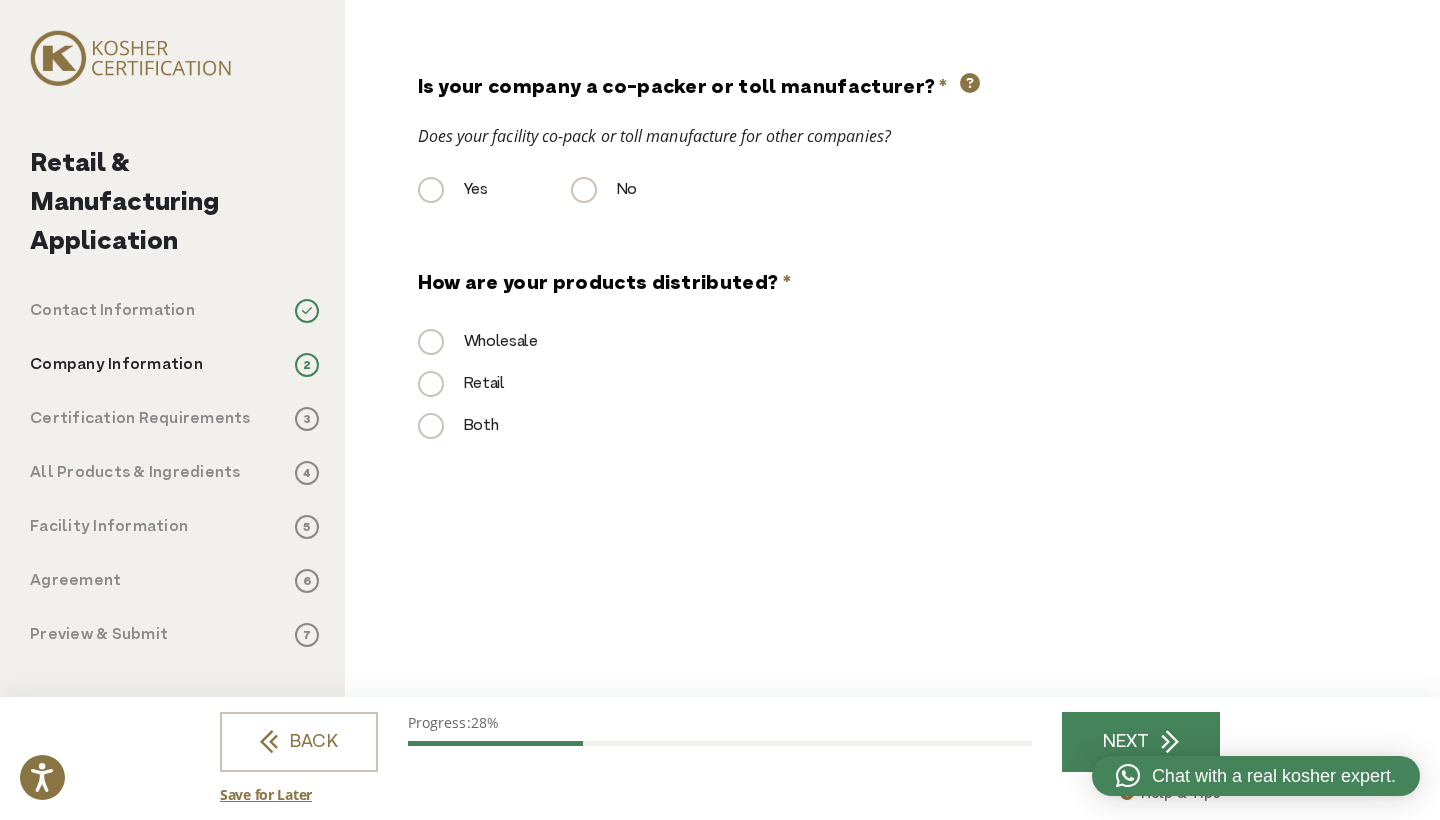 click on "Yes
No" at bounding box center [865, 199] 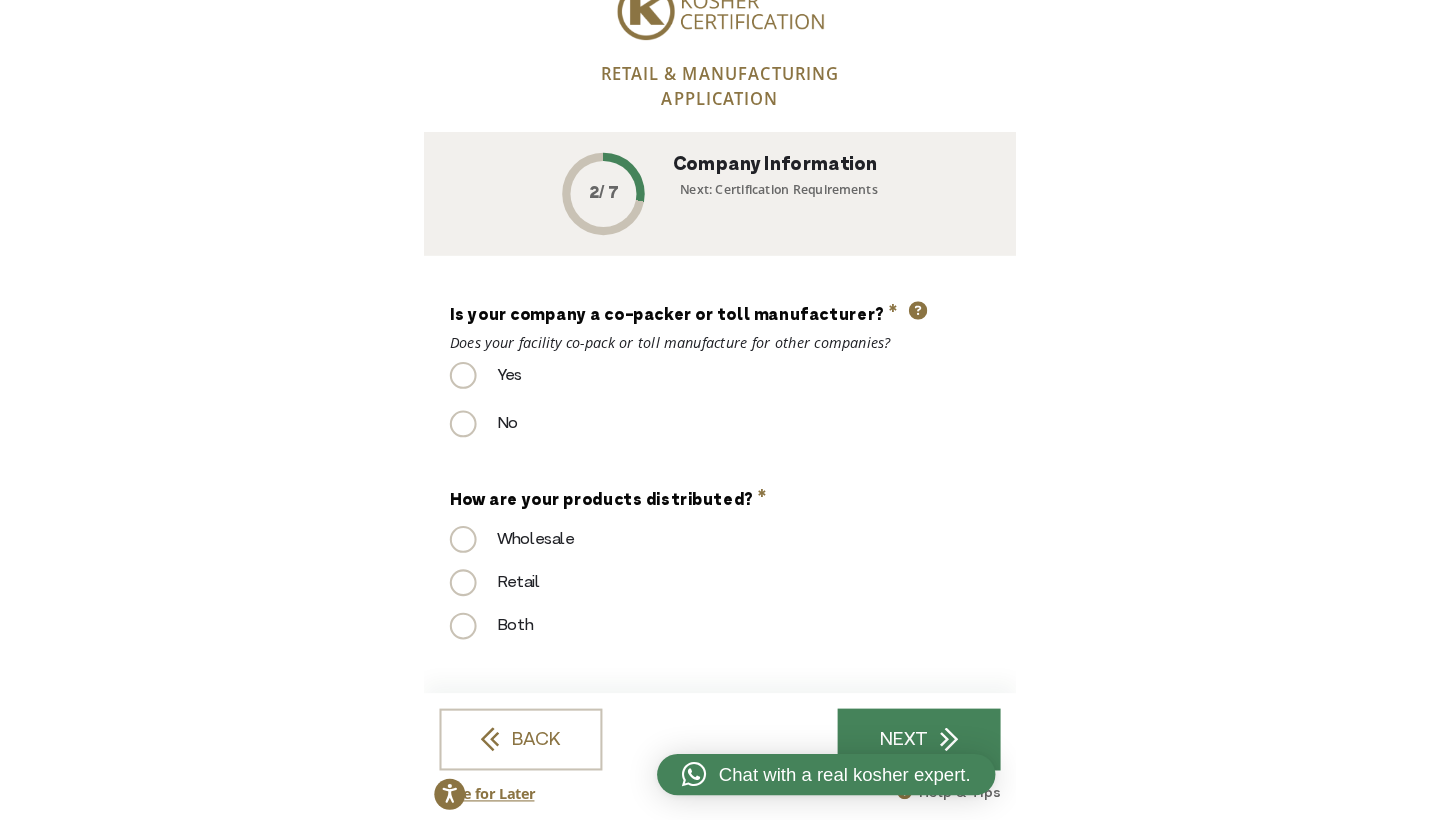 scroll, scrollTop: 0, scrollLeft: 0, axis: both 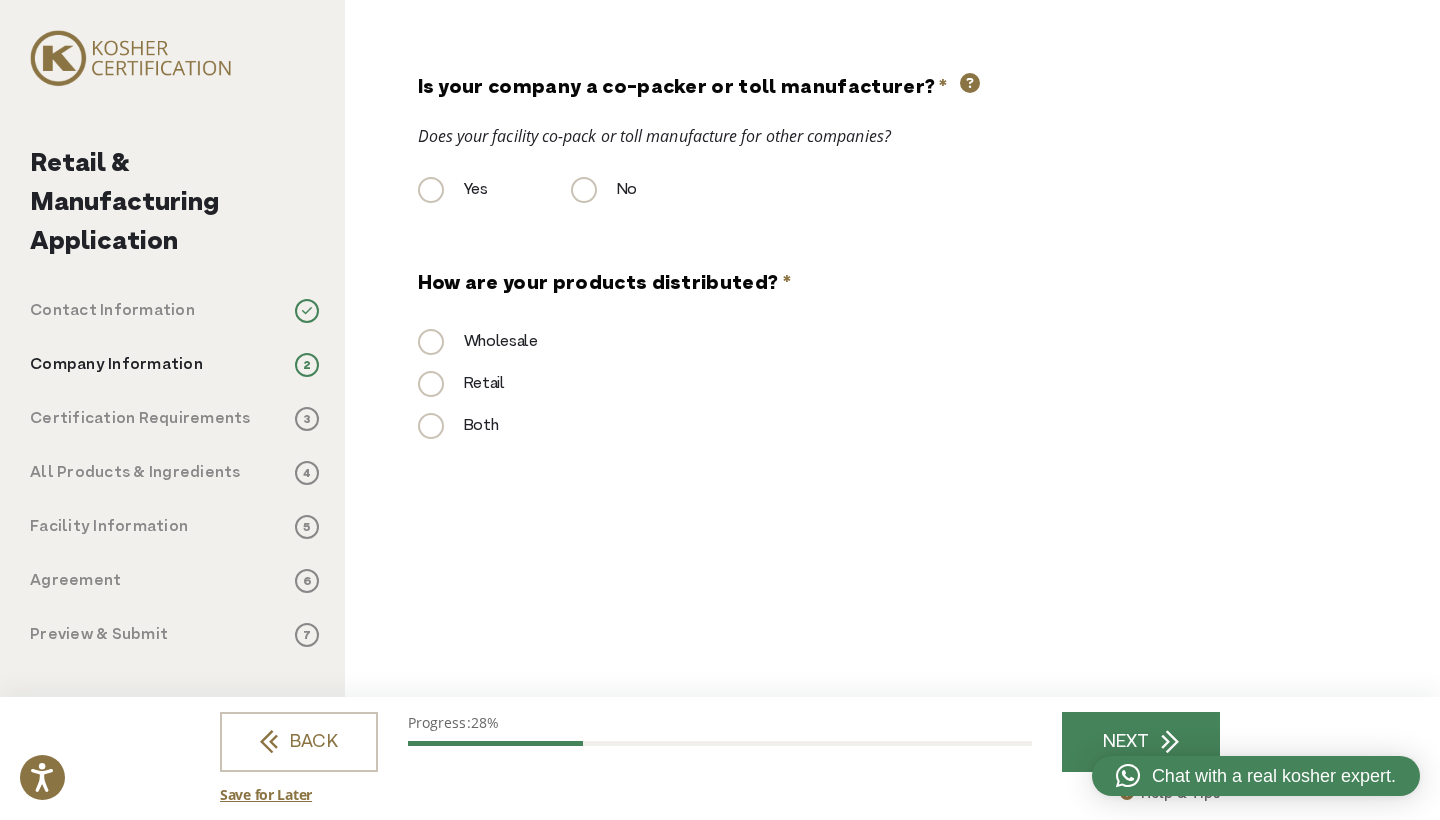 click on "Does your facility co-pack or toll manufacture for other companies?" at bounding box center (865, 136) 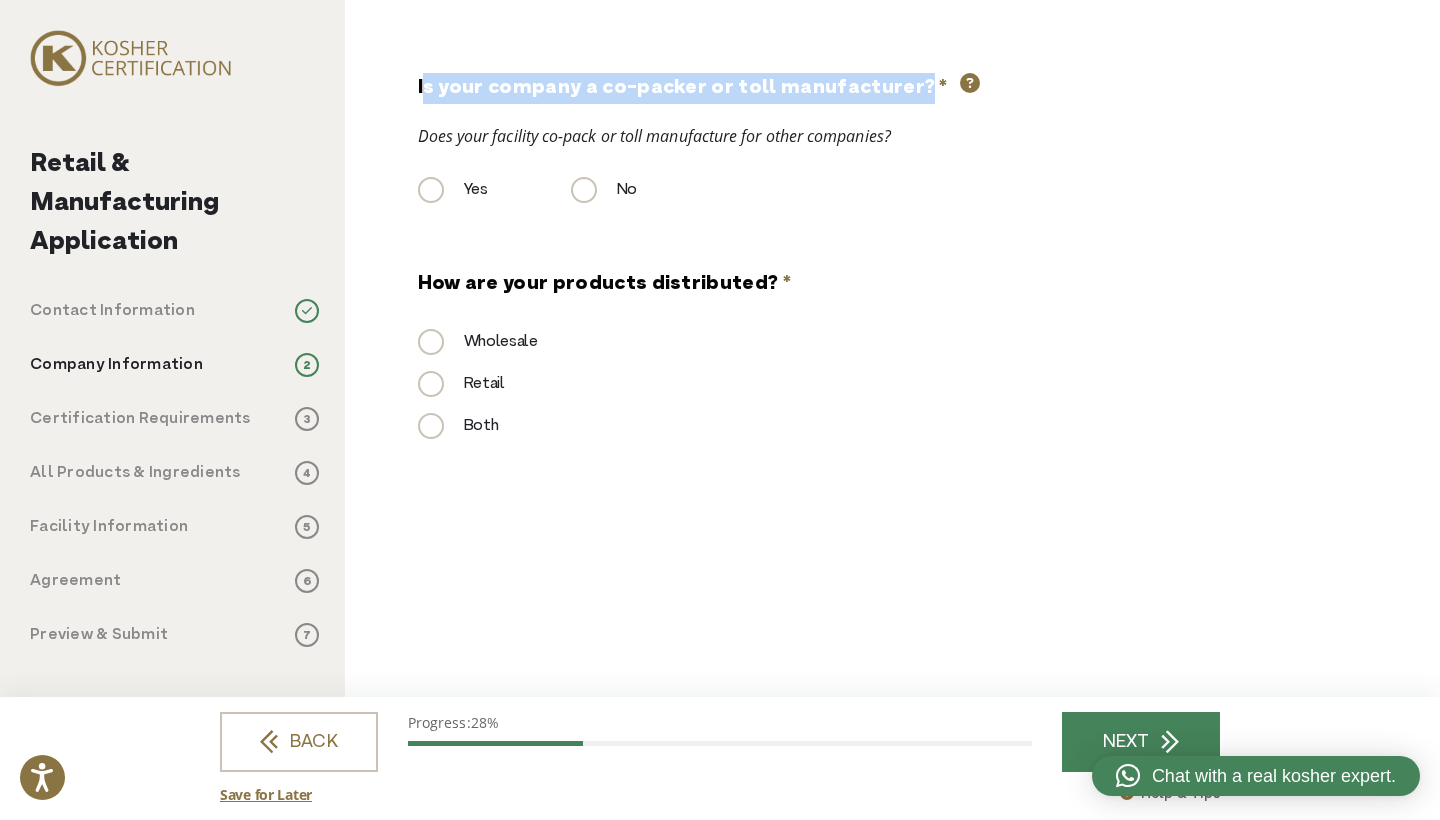 drag, startPoint x: 426, startPoint y: 86, endPoint x: 908, endPoint y: 93, distance: 482.05084 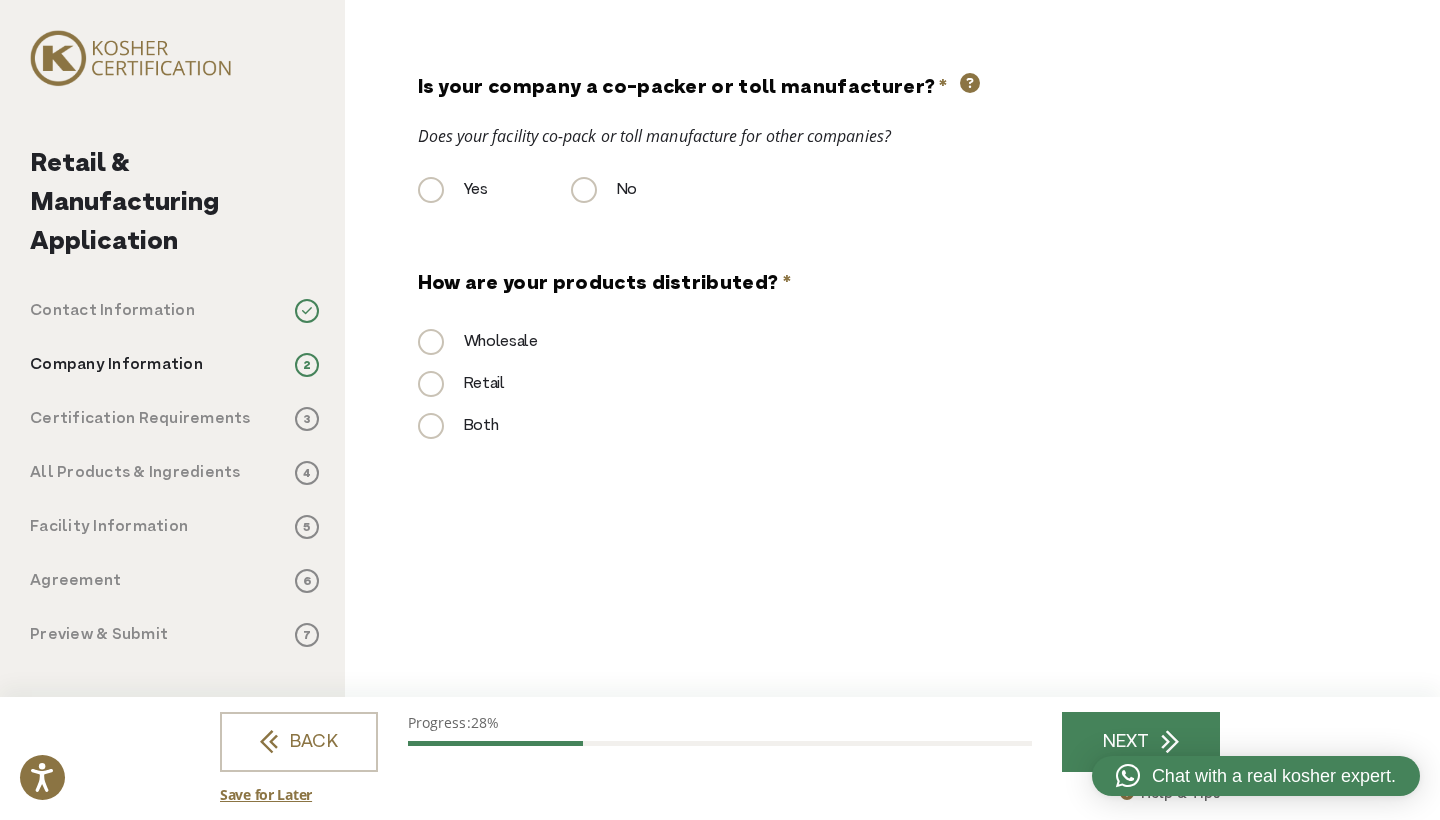 click on "Is your company a co-packer or toll manufacturer? *
Does your facility co-pack or toll manufacture for other companies?
Yes
No" at bounding box center (865, 146) 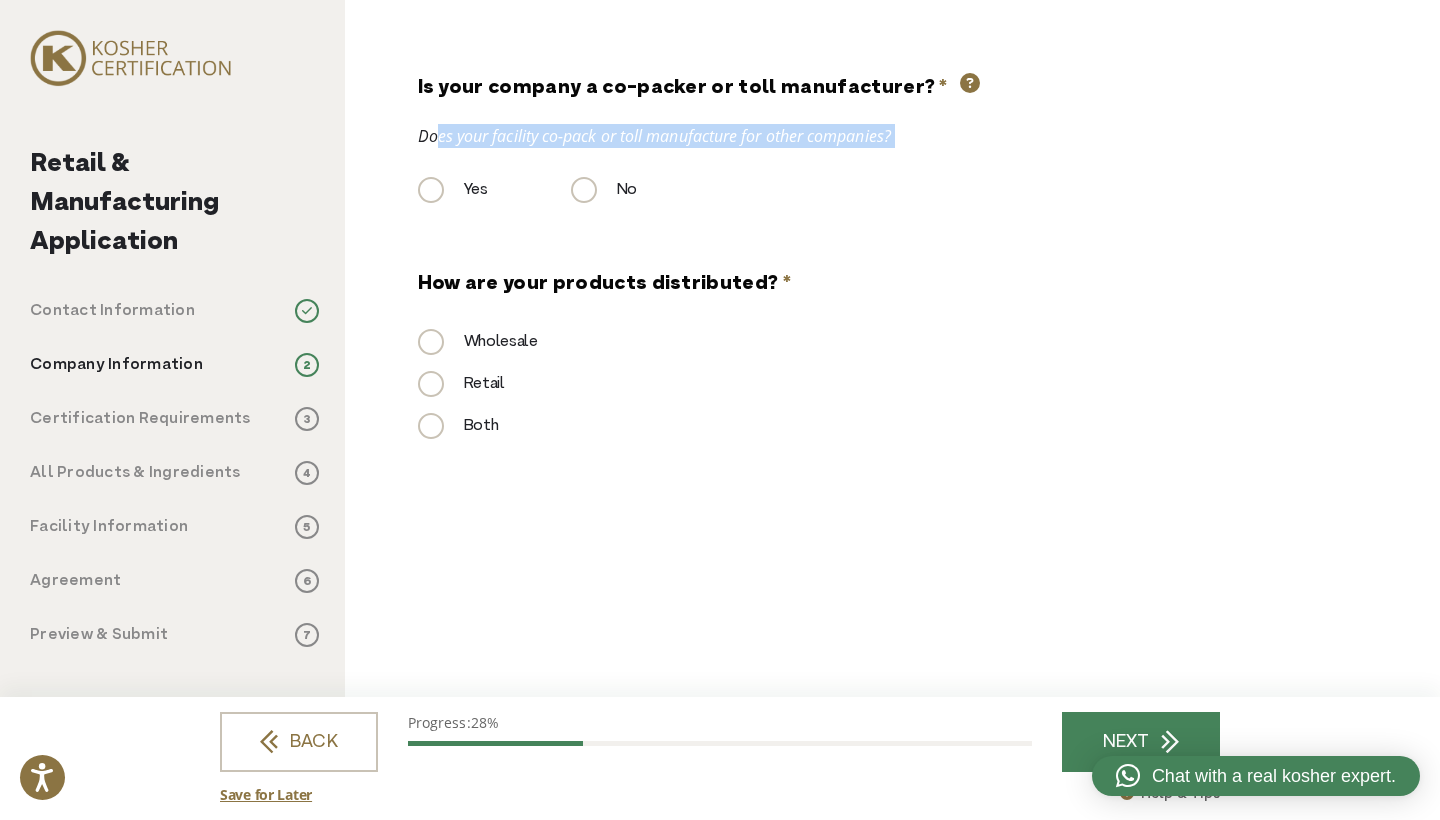 drag, startPoint x: 406, startPoint y: 148, endPoint x: 435, endPoint y: 144, distance: 29.274563 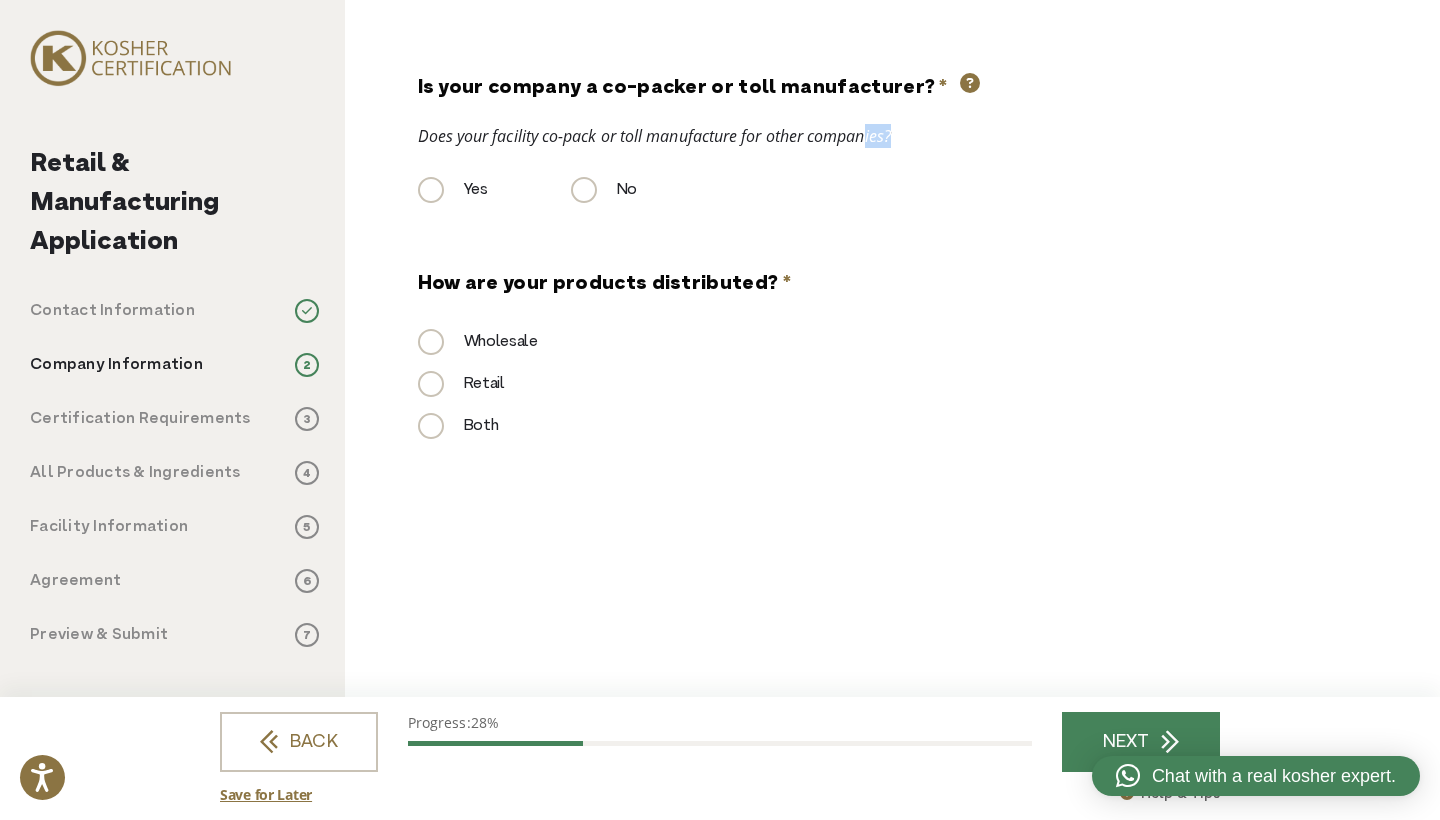 drag, startPoint x: 924, startPoint y: 133, endPoint x: 870, endPoint y: 127, distance: 54.33231 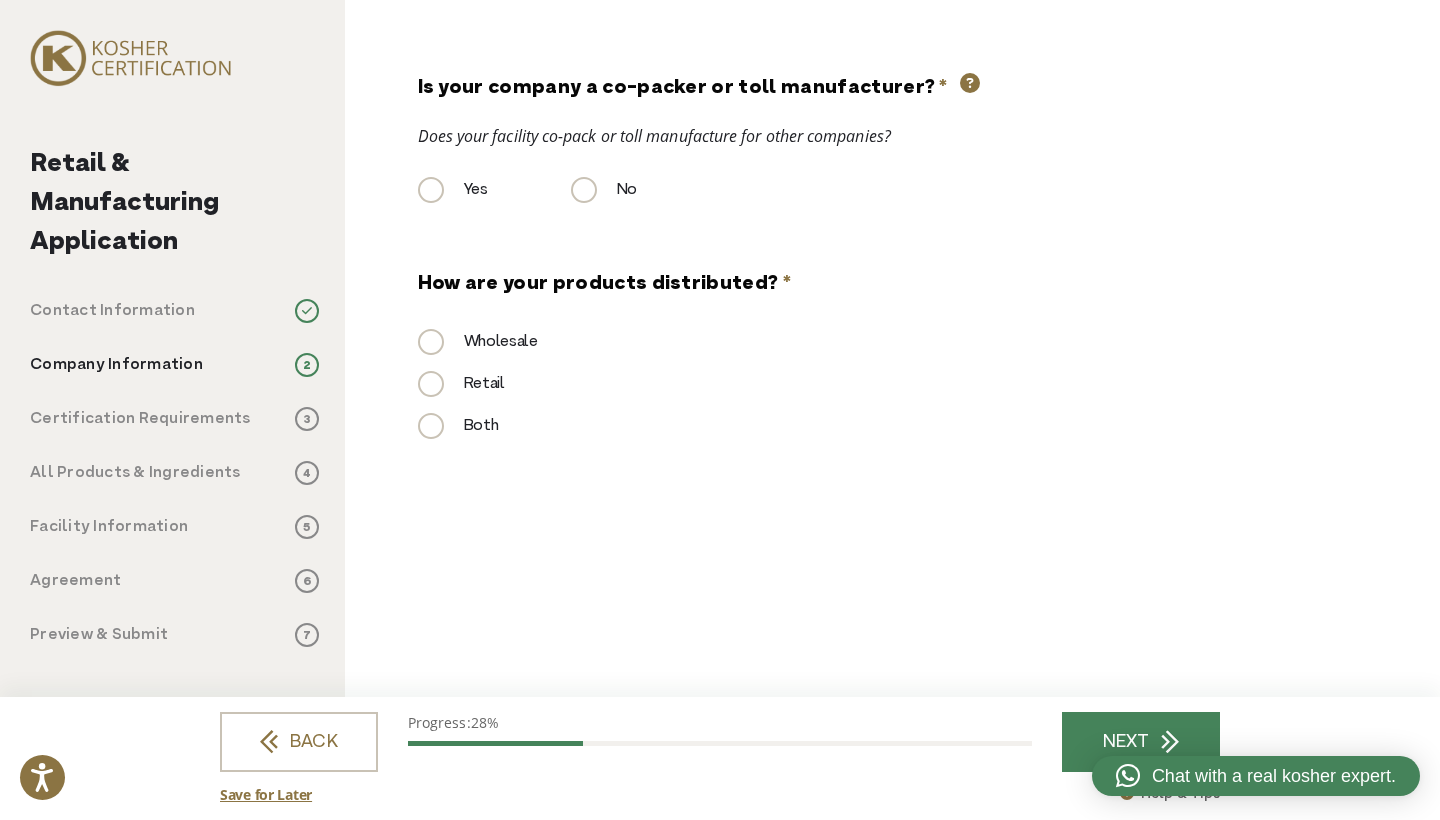 click on "Does your facility co-pack or toll manufacture for other companies?" at bounding box center (865, 136) 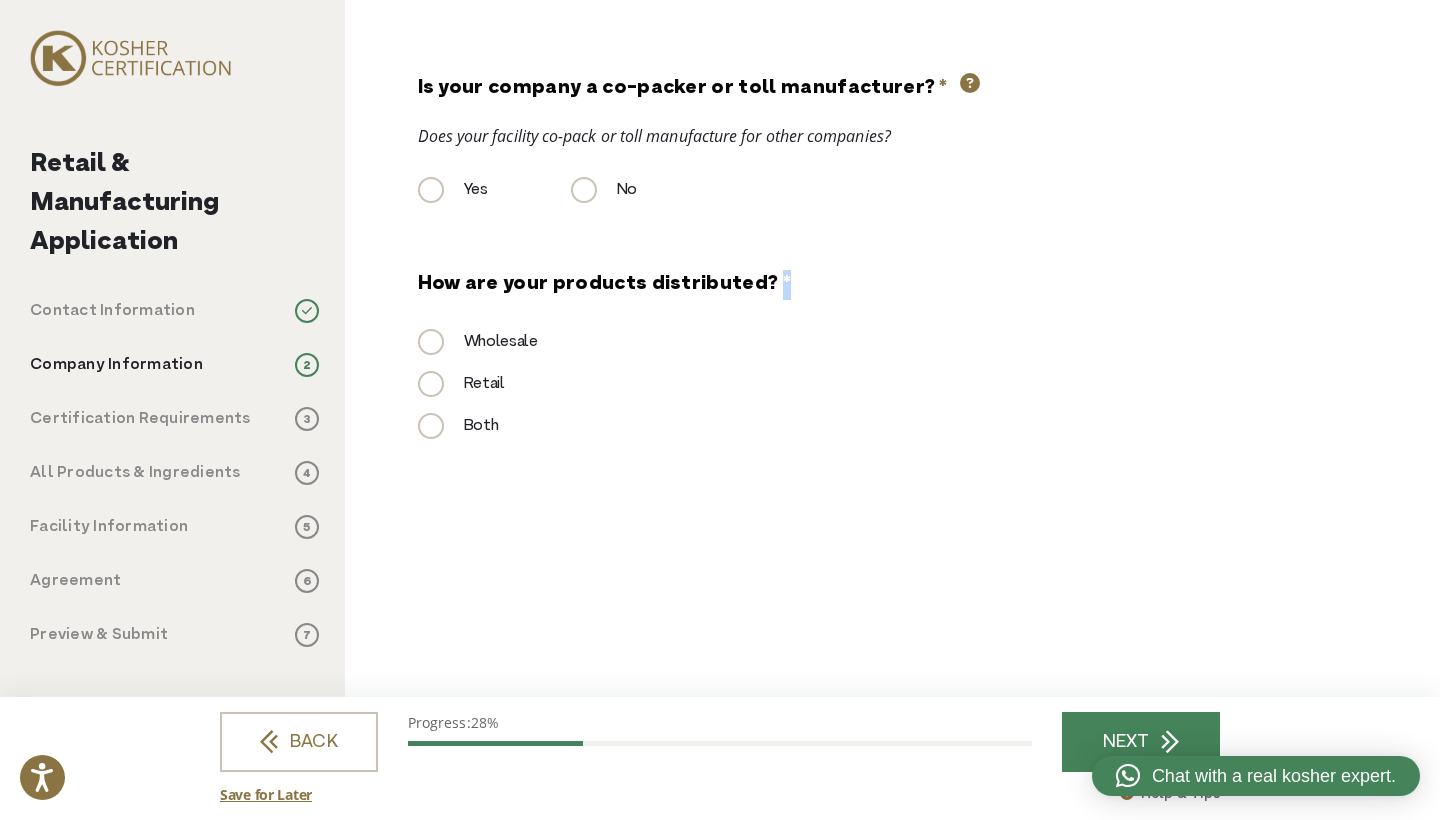 drag, startPoint x: 761, startPoint y: 276, endPoint x: 801, endPoint y: 275, distance: 40.012497 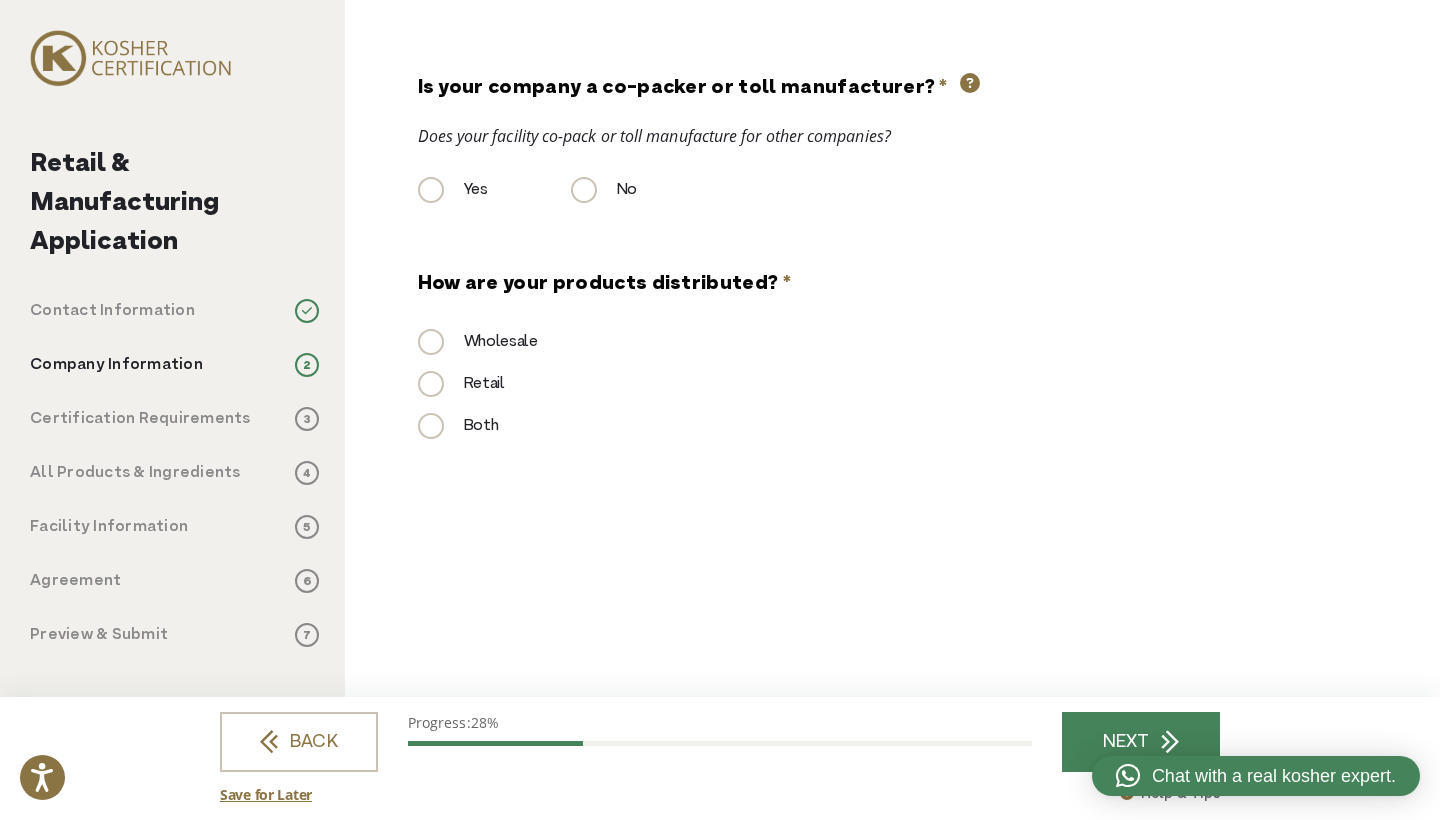 click on "Wholesale" at bounding box center [865, 351] 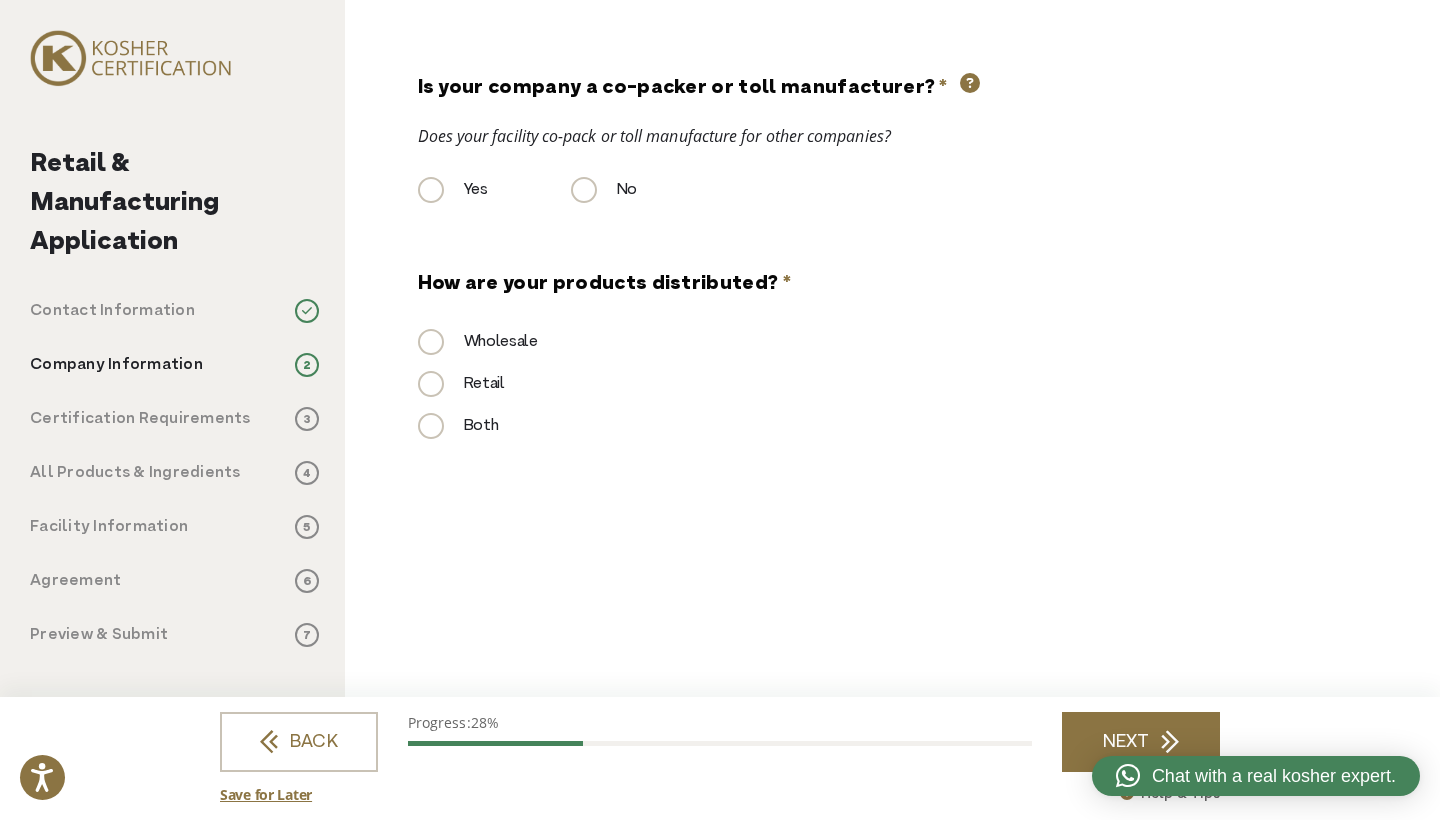 click on "NEXT" at bounding box center [1141, 742] 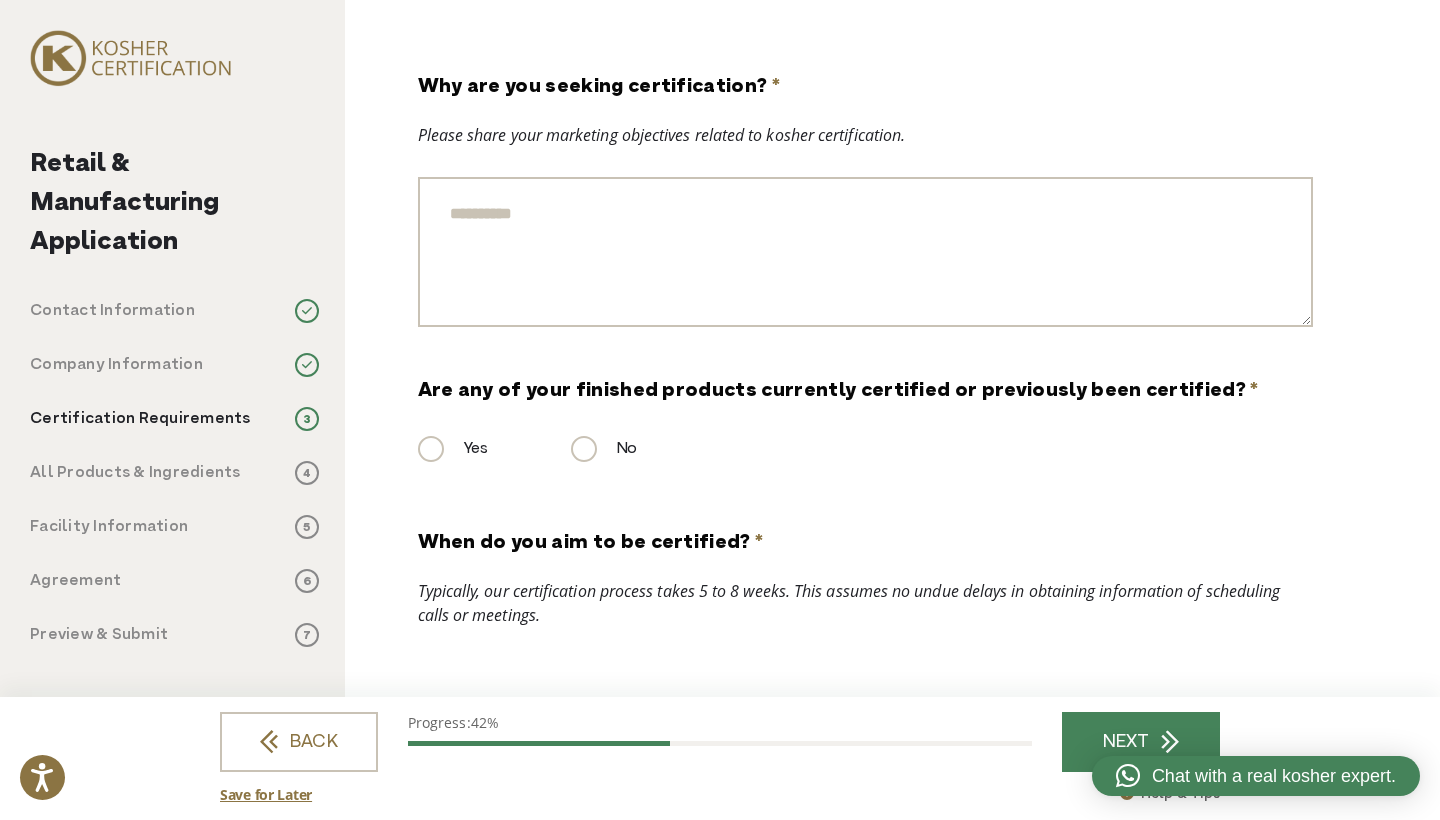 scroll, scrollTop: 0, scrollLeft: 0, axis: both 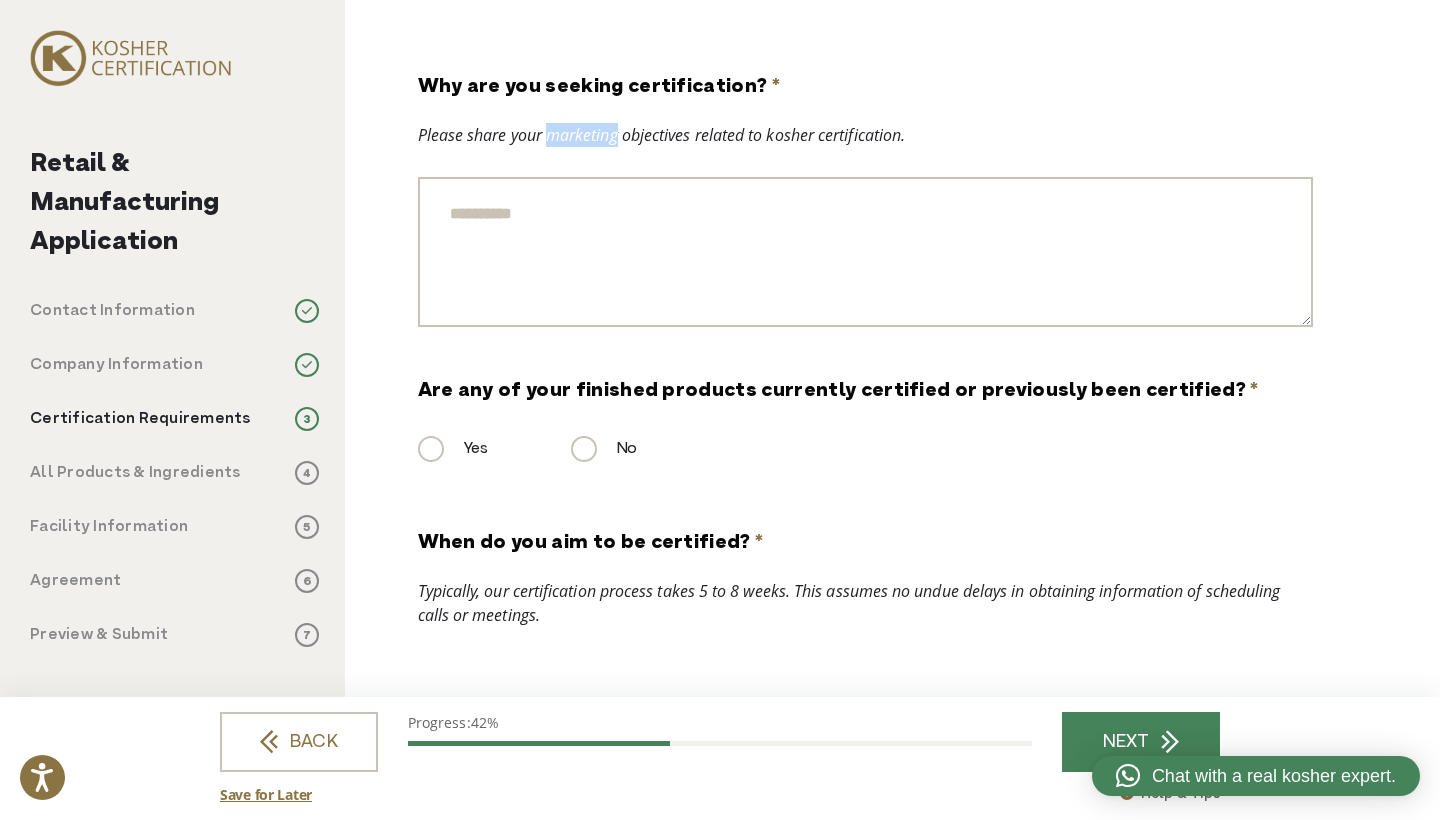 click on "Please share your marketing objectives related to kosher certification." at bounding box center (865, 135) 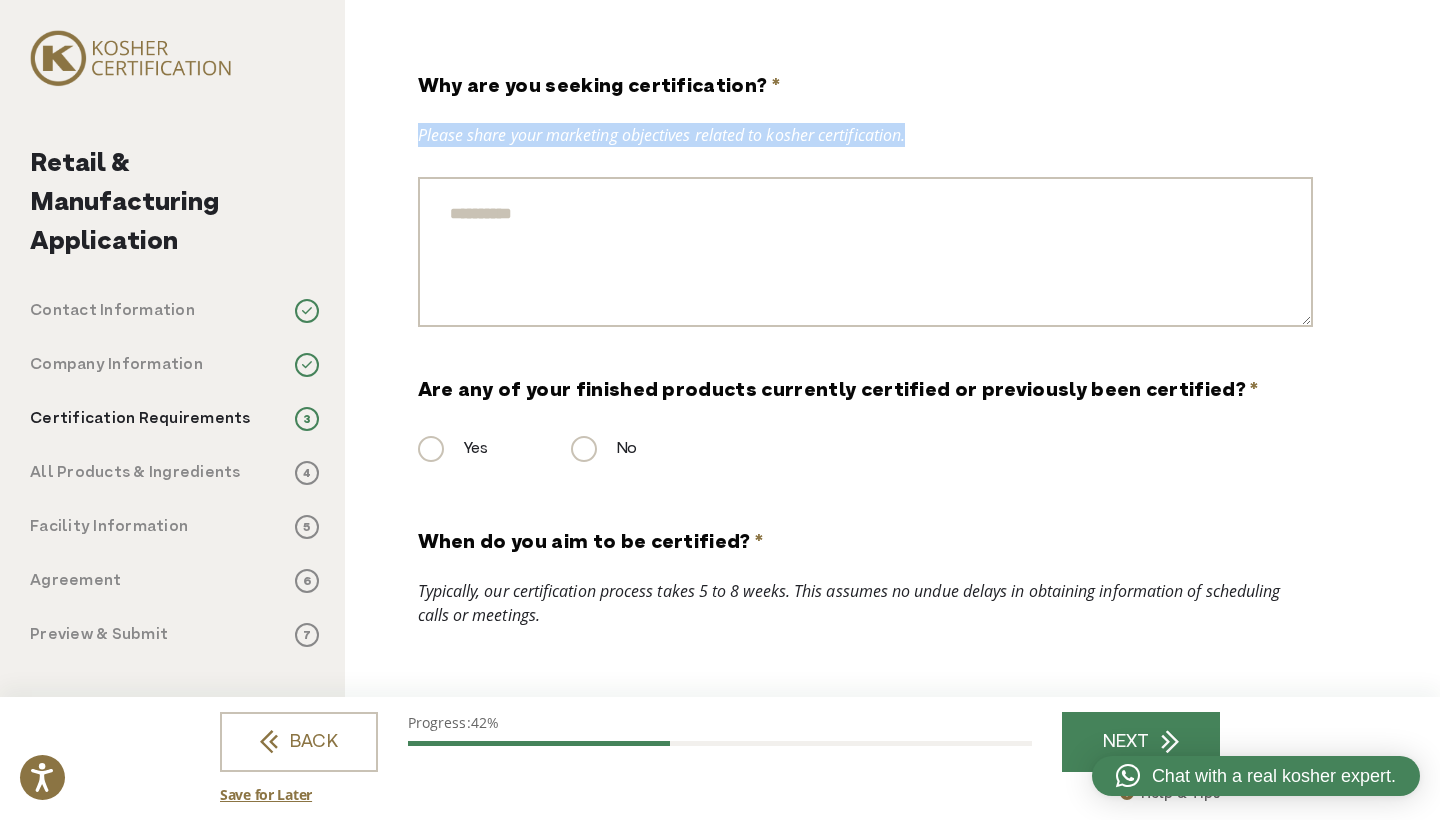 click on "Please share your marketing objectives related to kosher certification." at bounding box center (865, 135) 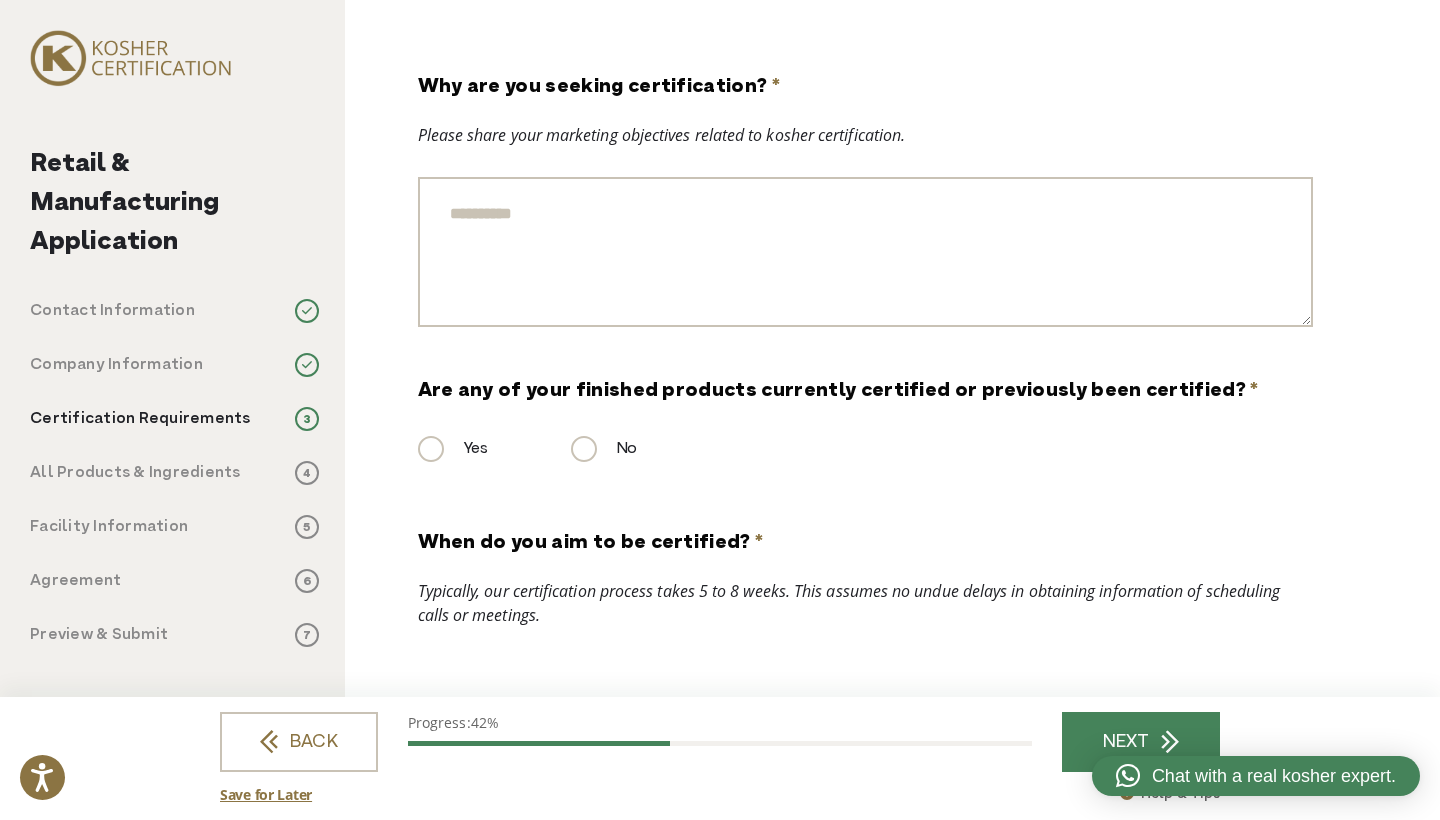 click on "Typically, our certification process takes 5 to 8 weeks. This assumes no undue delays in obtaining information of scheduling calls or meetings." at bounding box center (865, 603) 